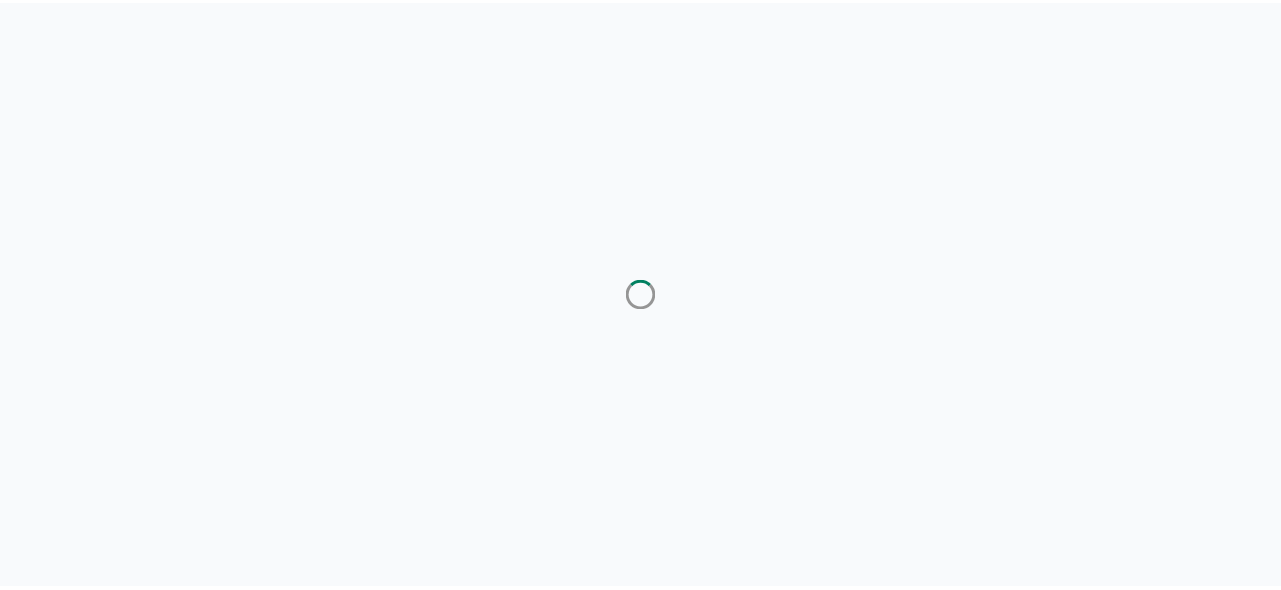 scroll, scrollTop: 0, scrollLeft: 0, axis: both 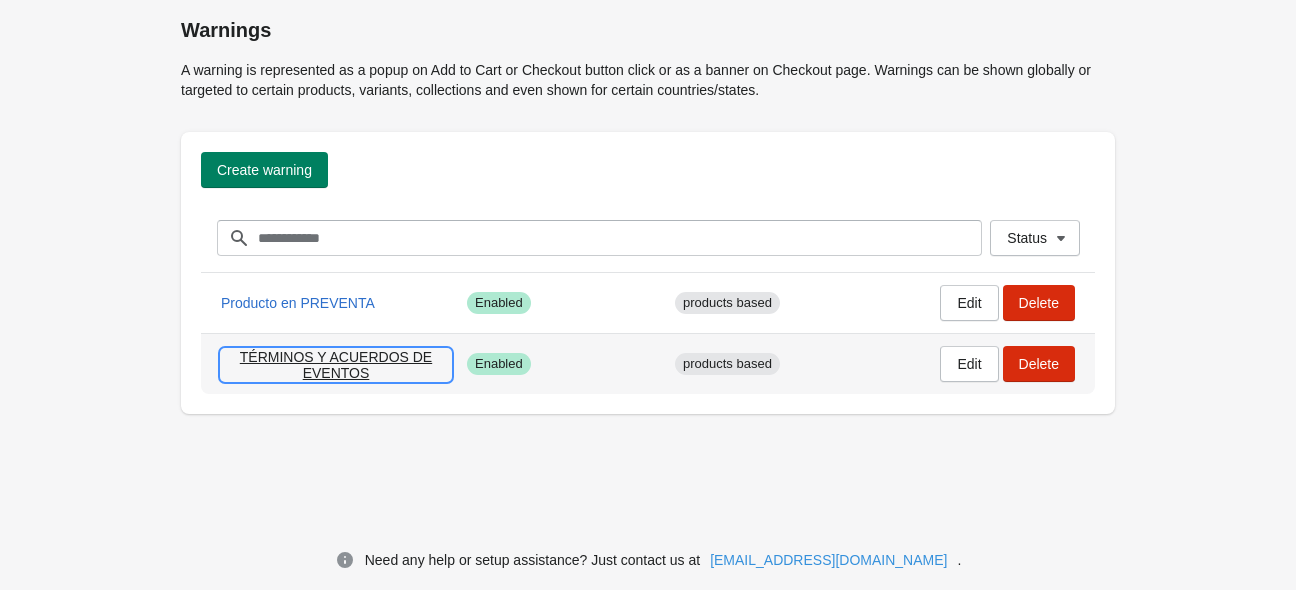 click on "TÉRMINOS Y ACUERDOS DE EVENTOS" at bounding box center (336, 365) 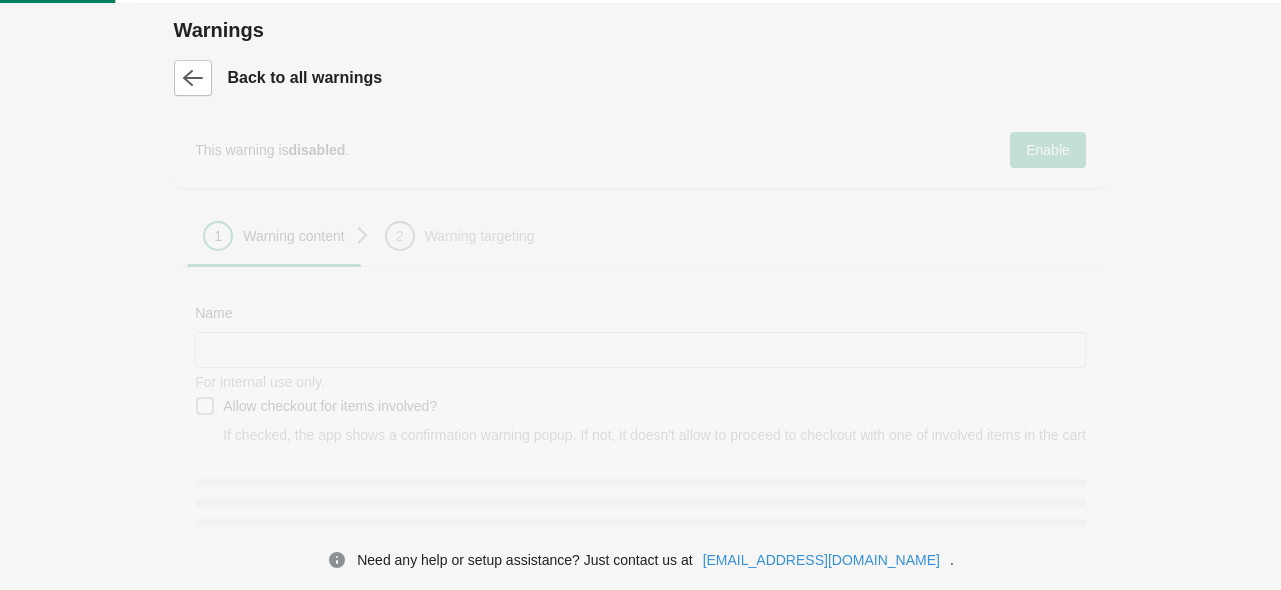 type on "**********" 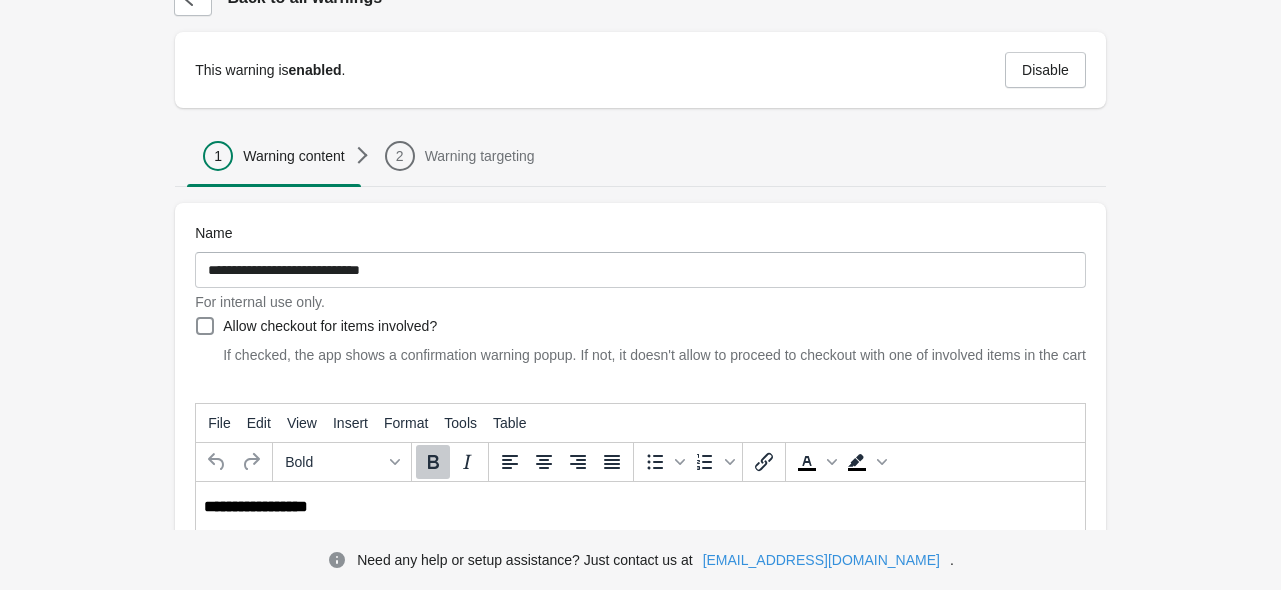scroll, scrollTop: 0, scrollLeft: 0, axis: both 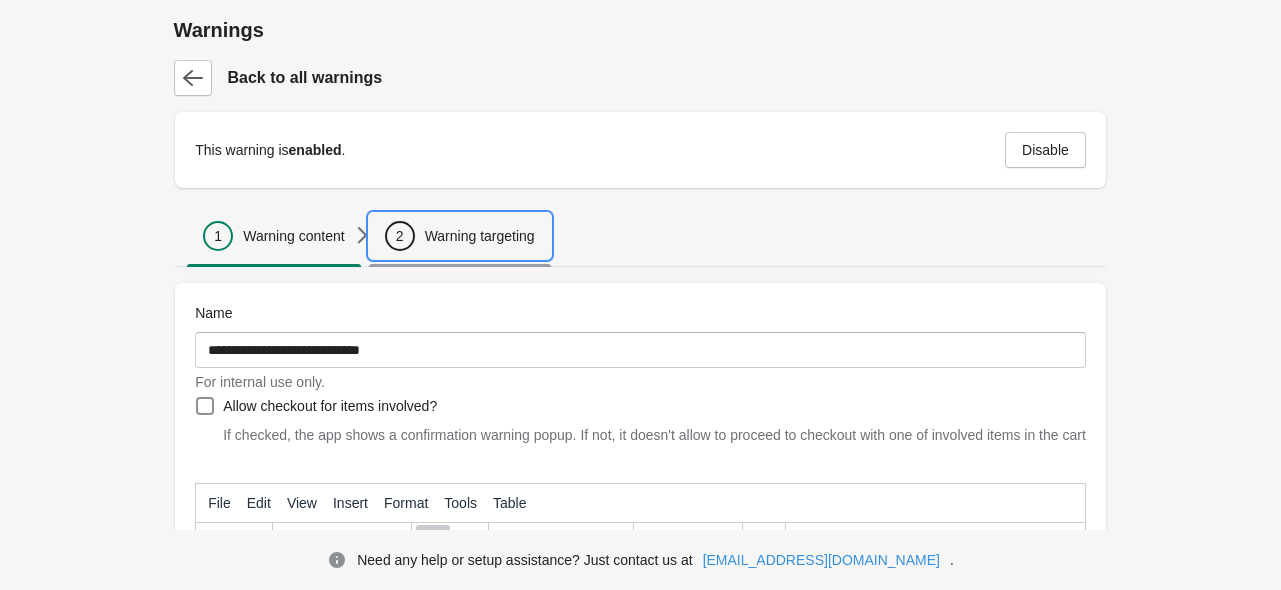click on "2 Warning targeting" at bounding box center [460, 236] 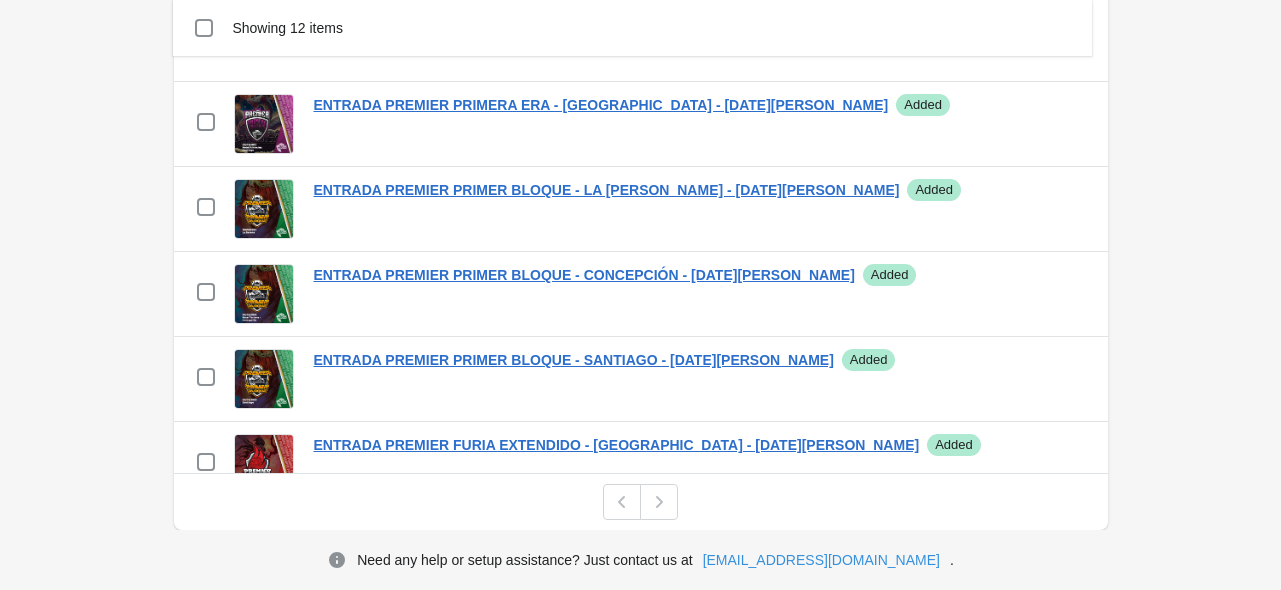 scroll, scrollTop: 800, scrollLeft: 0, axis: vertical 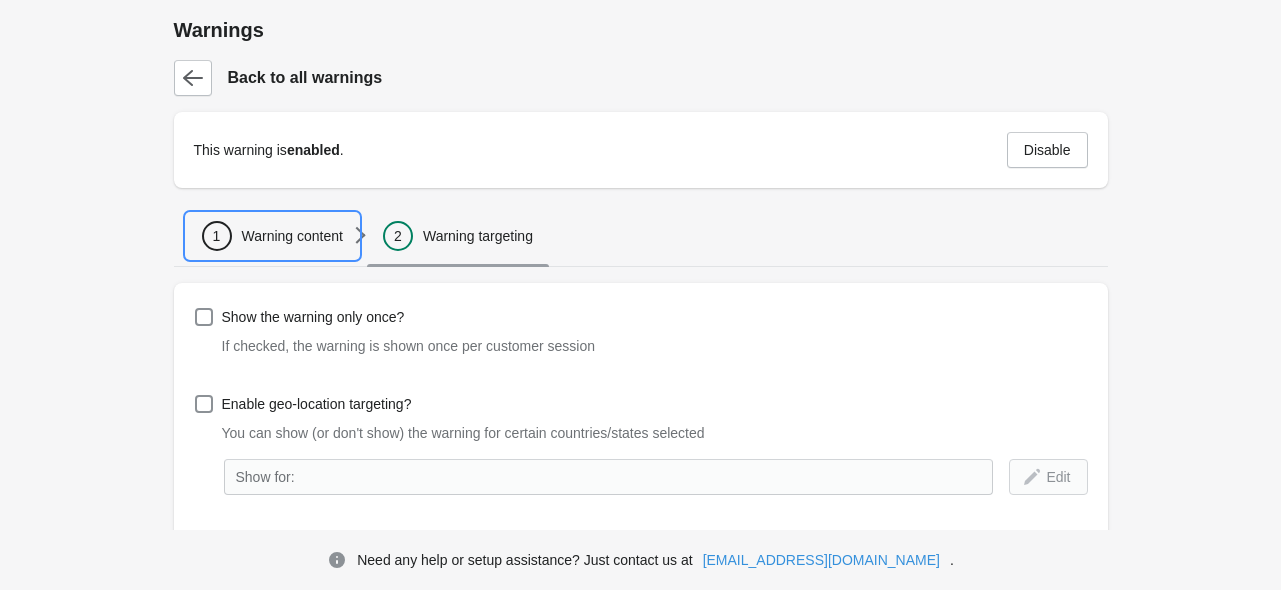 drag, startPoint x: 272, startPoint y: 250, endPoint x: 446, endPoint y: 223, distance: 176.08237 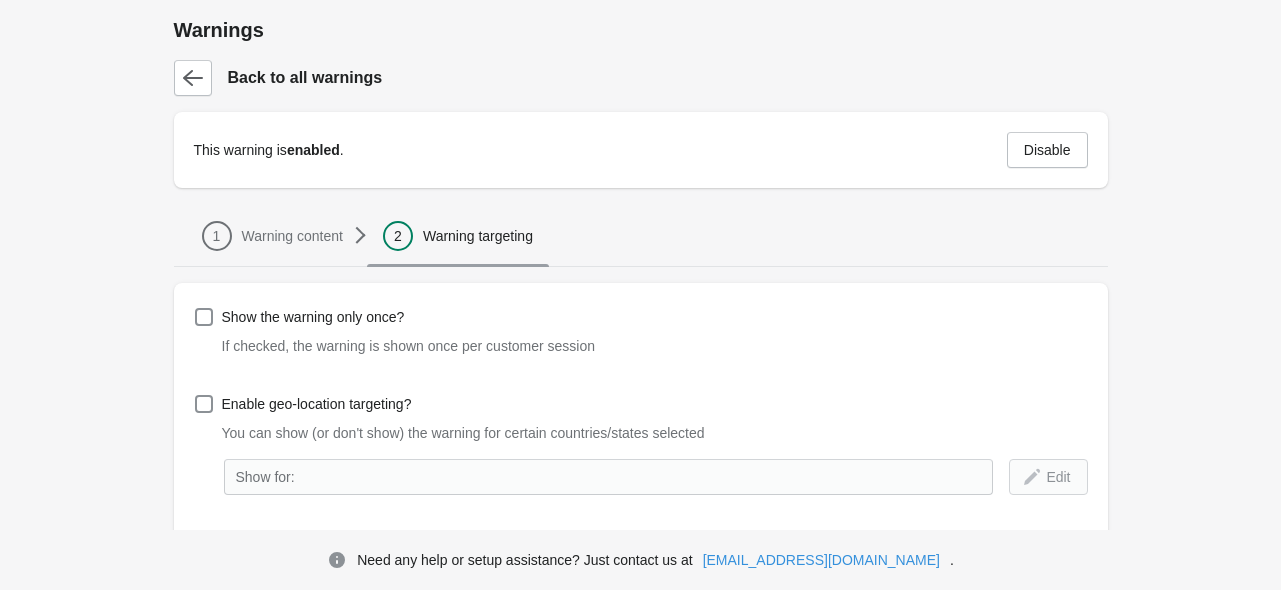 click on "1 Warning content" at bounding box center (272, 236) 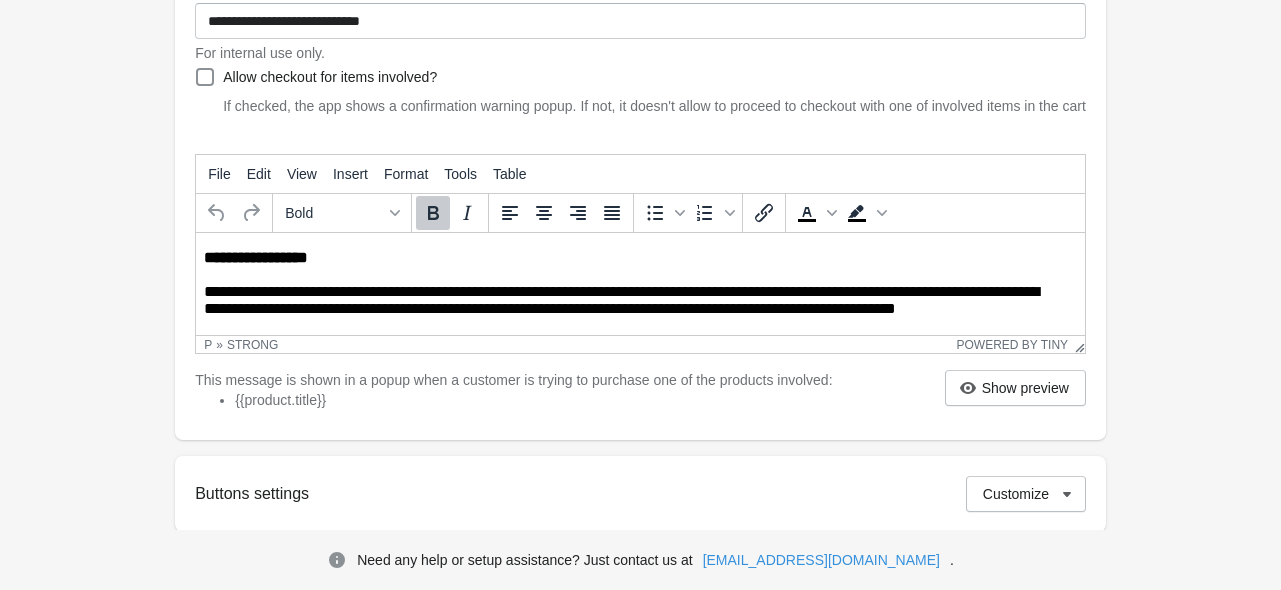scroll, scrollTop: 400, scrollLeft: 0, axis: vertical 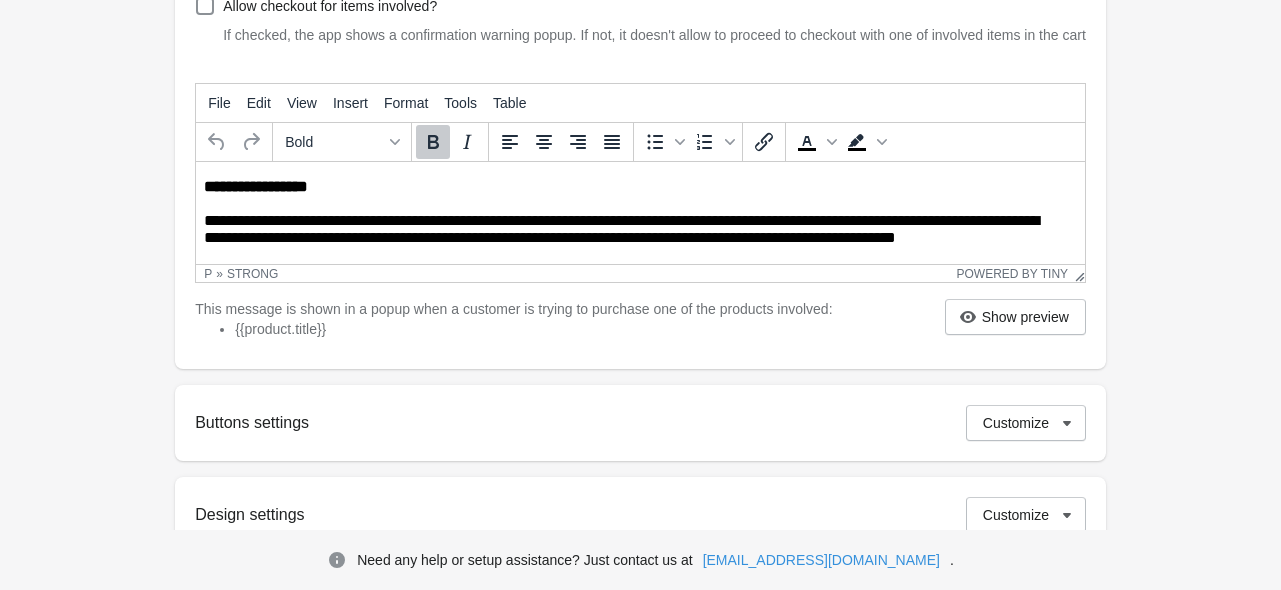 click on "**********" at bounding box center [635, 230] 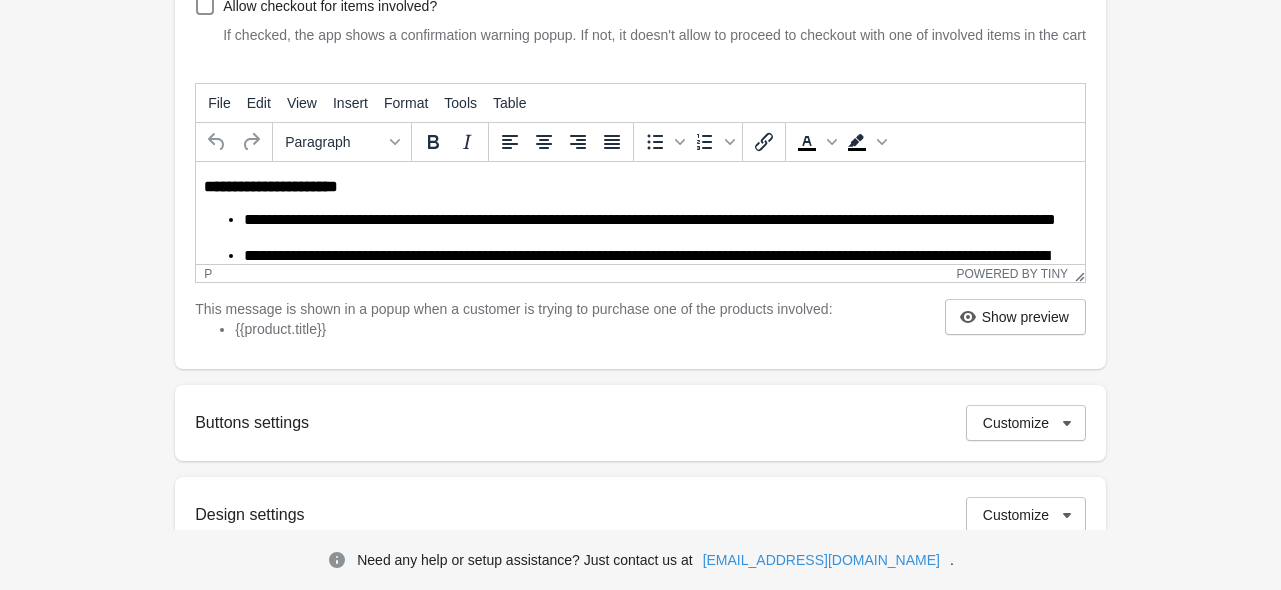 scroll, scrollTop: 300, scrollLeft: 0, axis: vertical 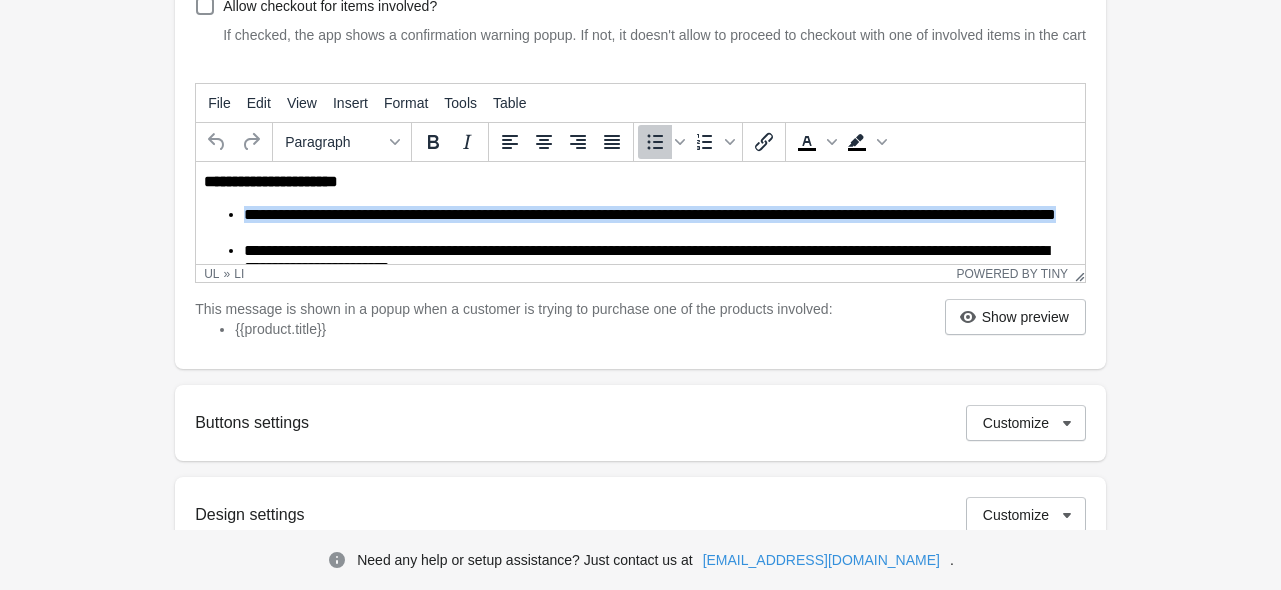 drag, startPoint x: 246, startPoint y: 218, endPoint x: 1047, endPoint y: 227, distance: 801.05054 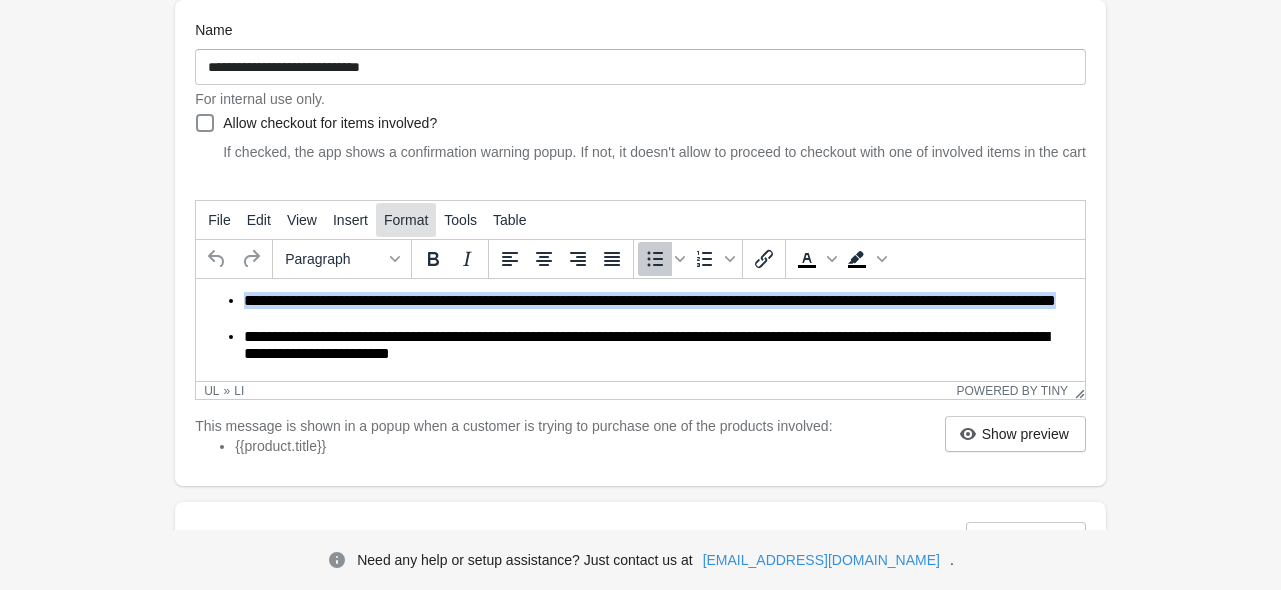 scroll, scrollTop: 0, scrollLeft: 0, axis: both 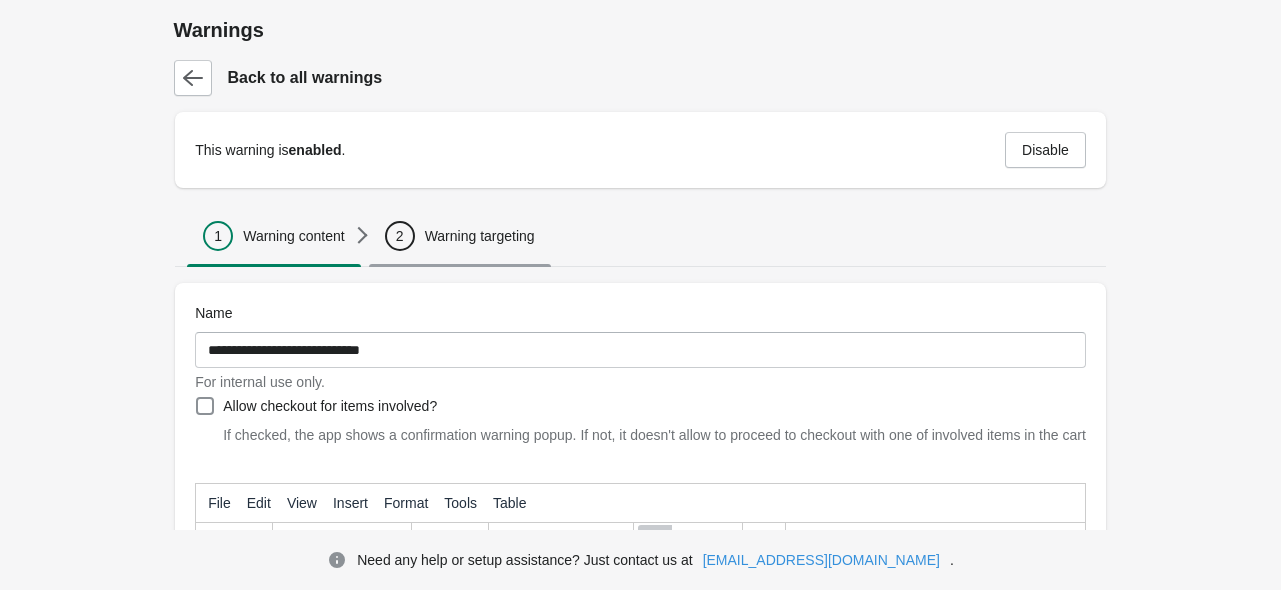 click on "2 Warning targeting" at bounding box center [460, 236] 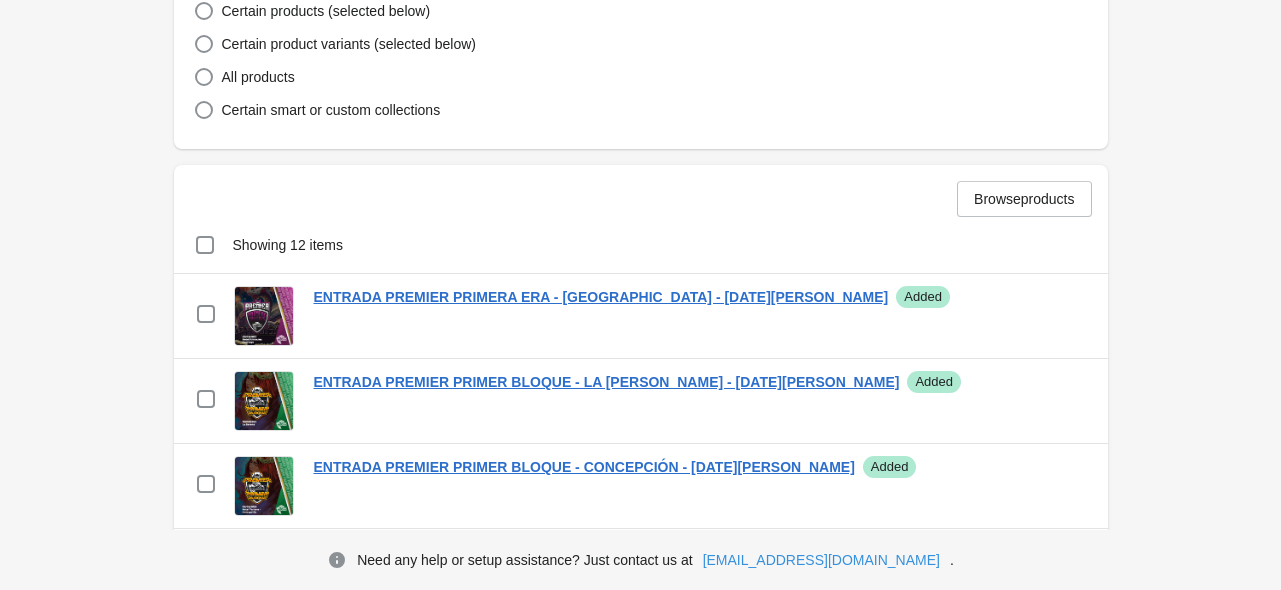 scroll, scrollTop: 569, scrollLeft: 0, axis: vertical 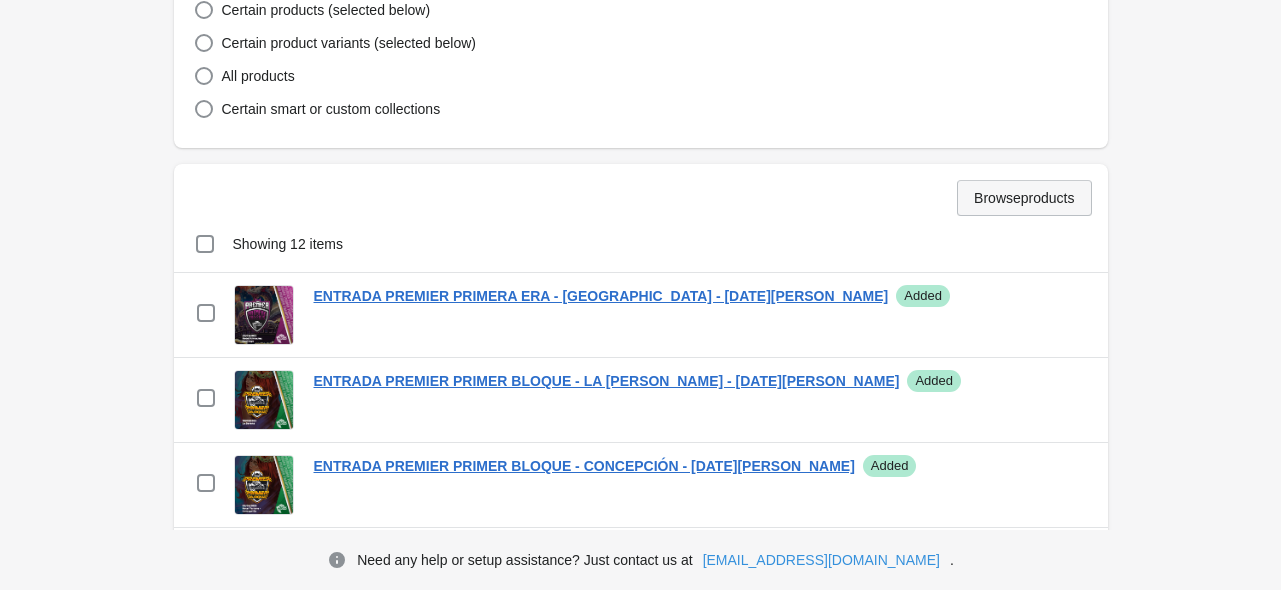 click on "Browse  products" at bounding box center (1024, 198) 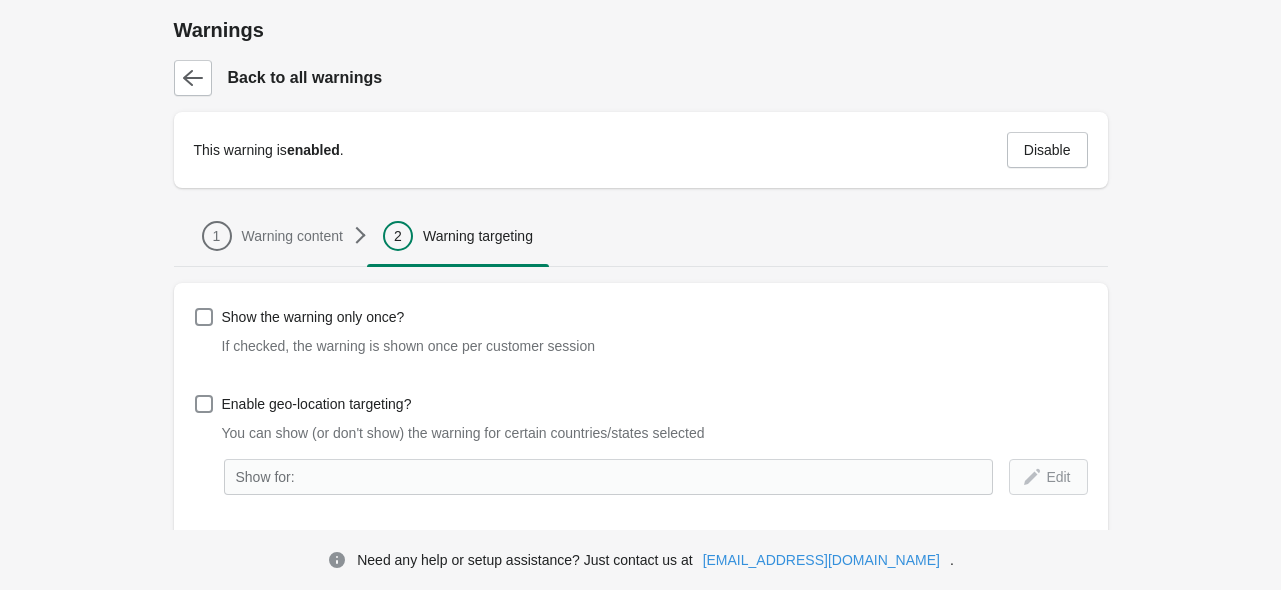 scroll, scrollTop: 569, scrollLeft: 0, axis: vertical 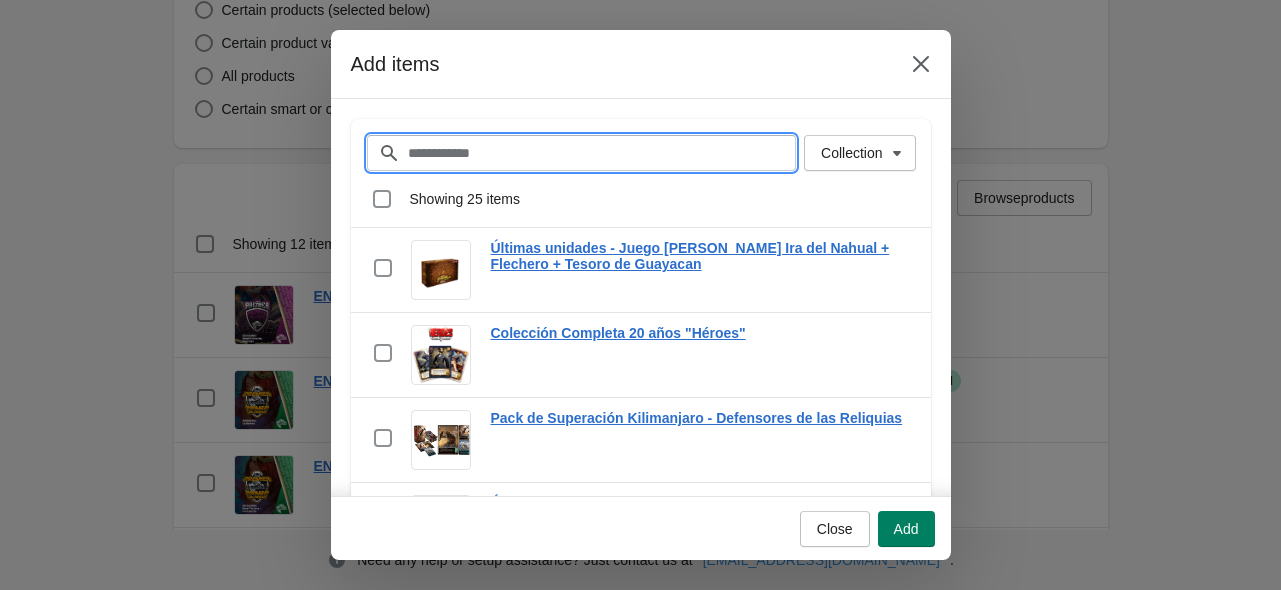click on "Filter items" at bounding box center (602, 153) 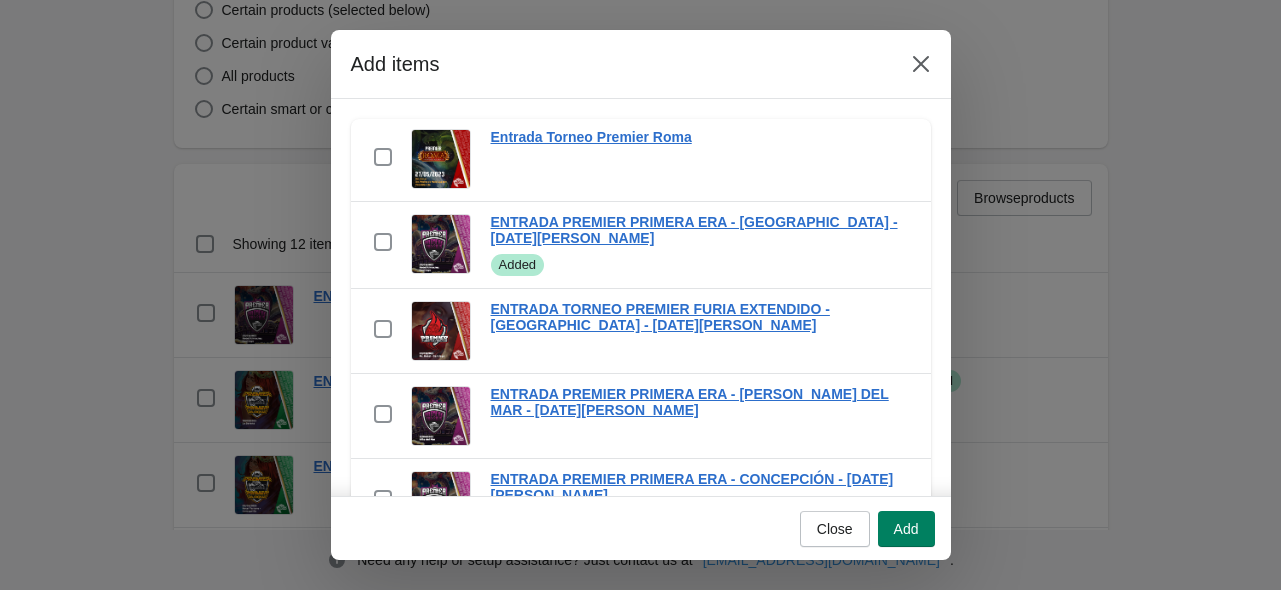 scroll, scrollTop: 1300, scrollLeft: 0, axis: vertical 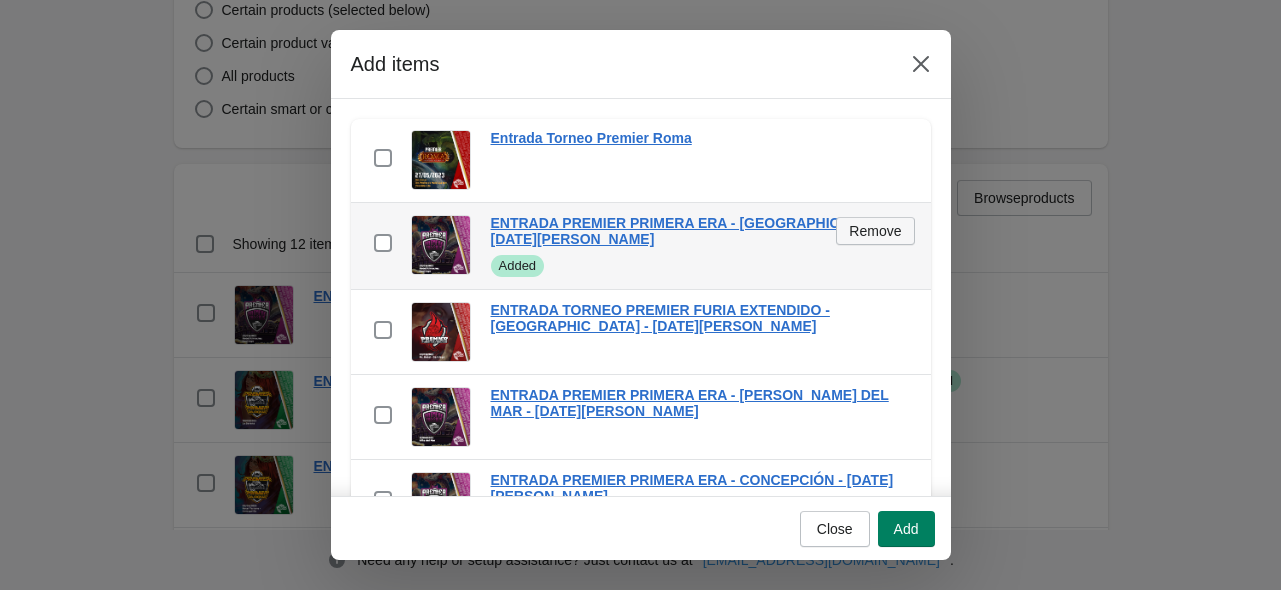 type on "*******" 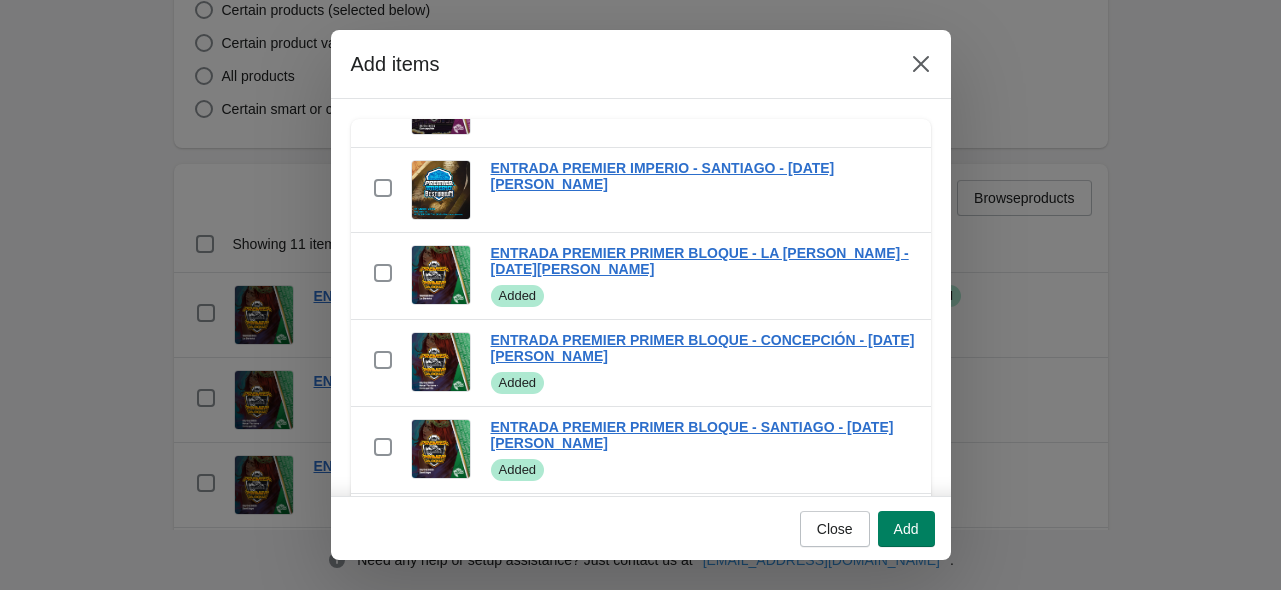 scroll, scrollTop: 1700, scrollLeft: 0, axis: vertical 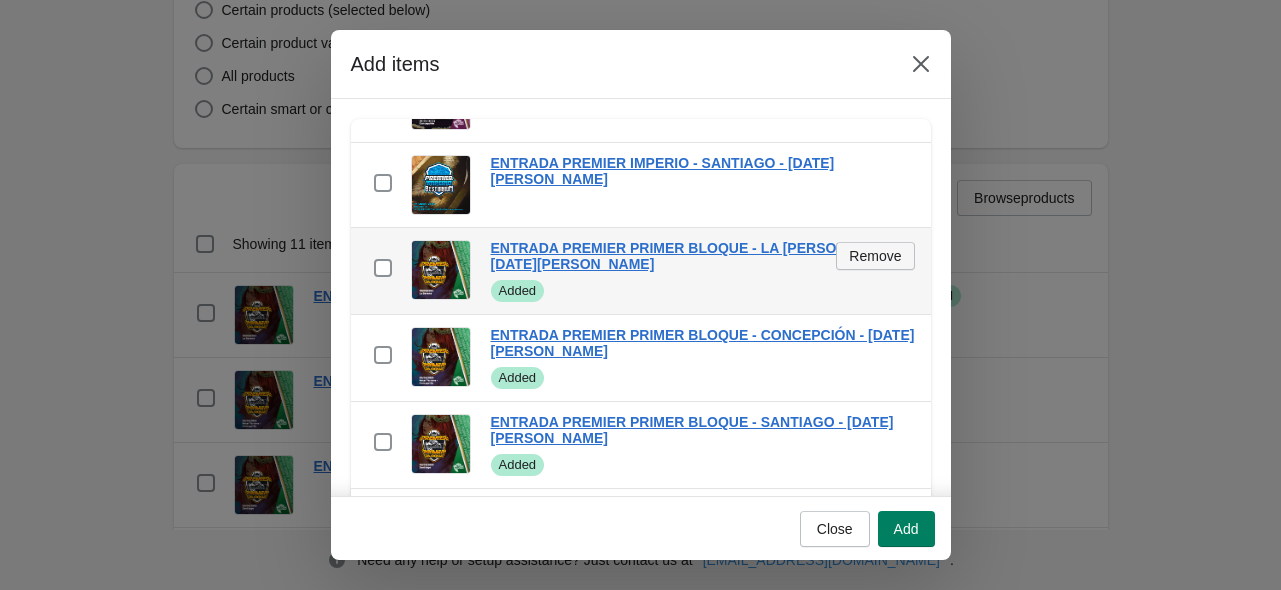 click on "Remove" at bounding box center (875, 256) 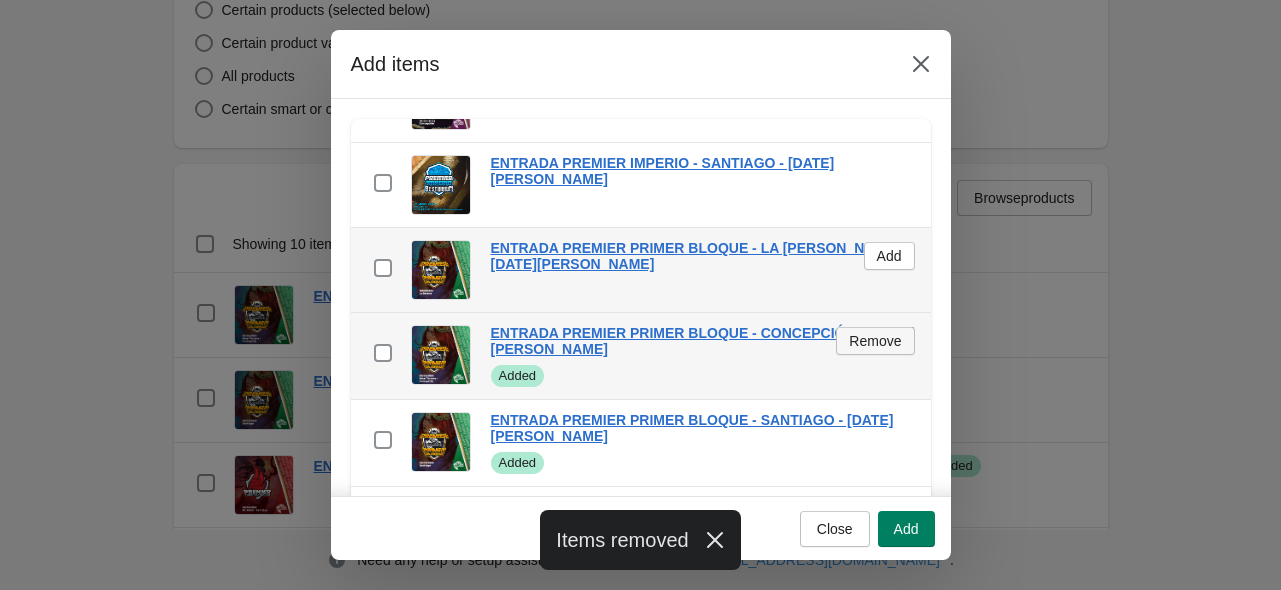 click on "Remove" at bounding box center (875, 341) 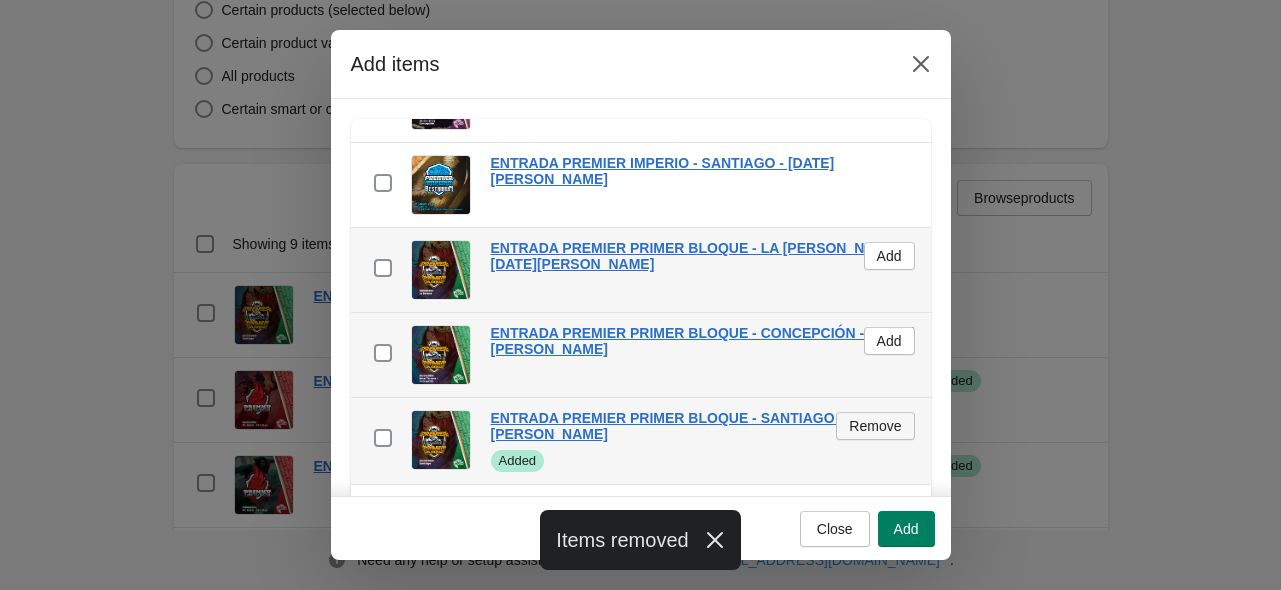 click on "Remove" at bounding box center (875, 426) 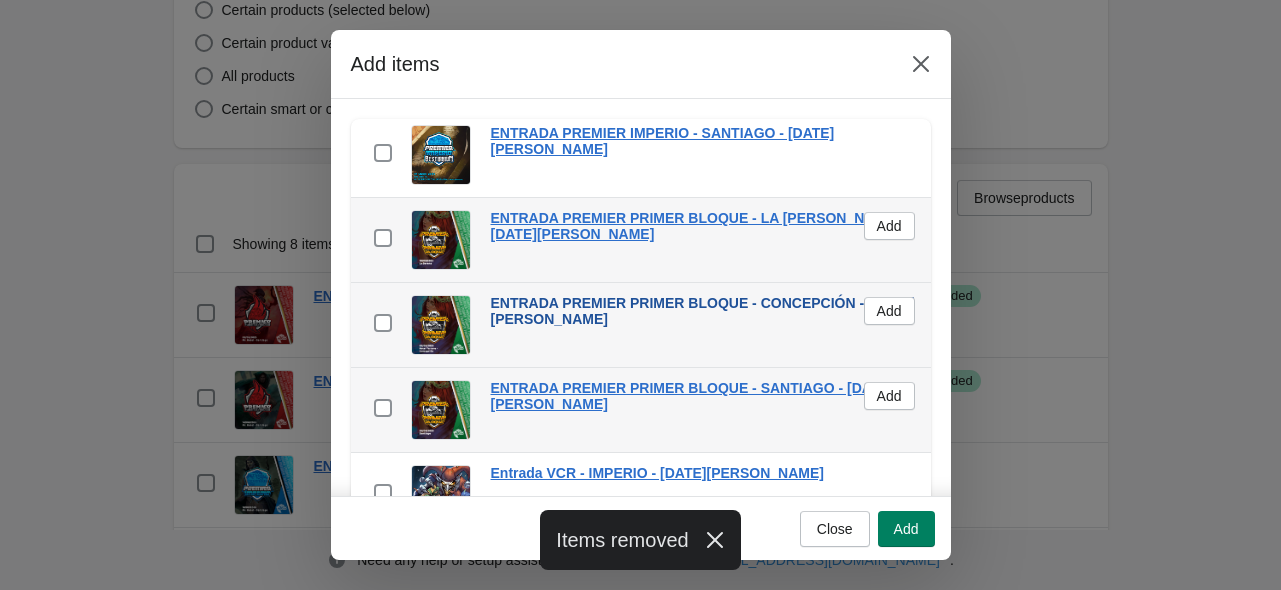 scroll, scrollTop: 1729, scrollLeft: 0, axis: vertical 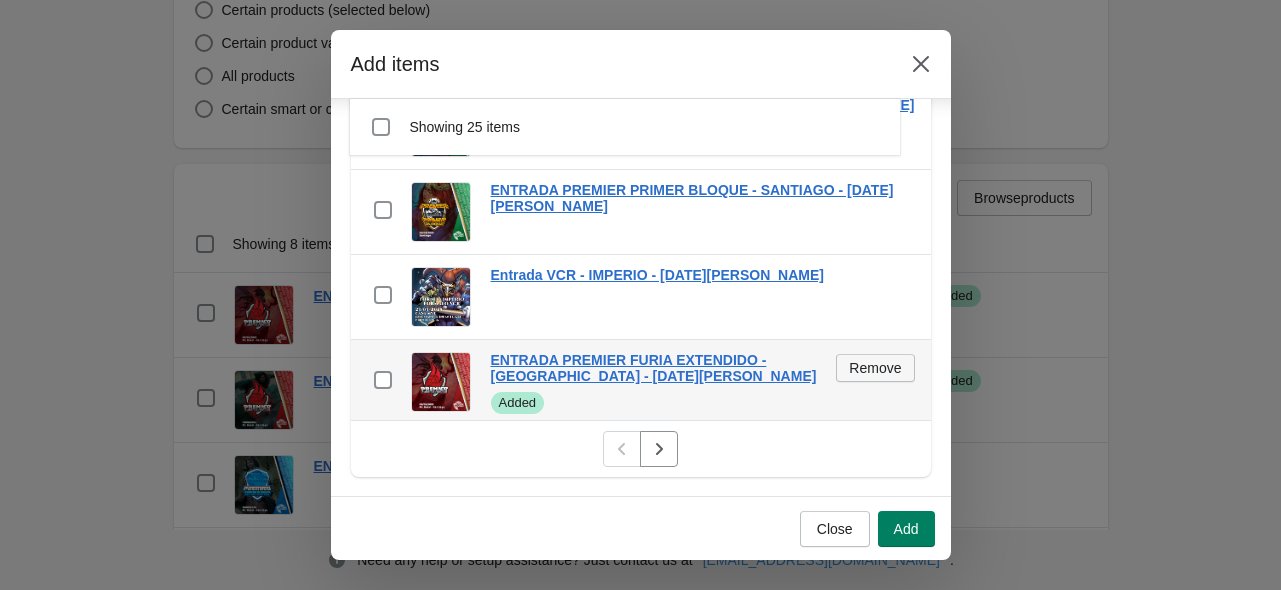 click on "Remove" at bounding box center (875, 368) 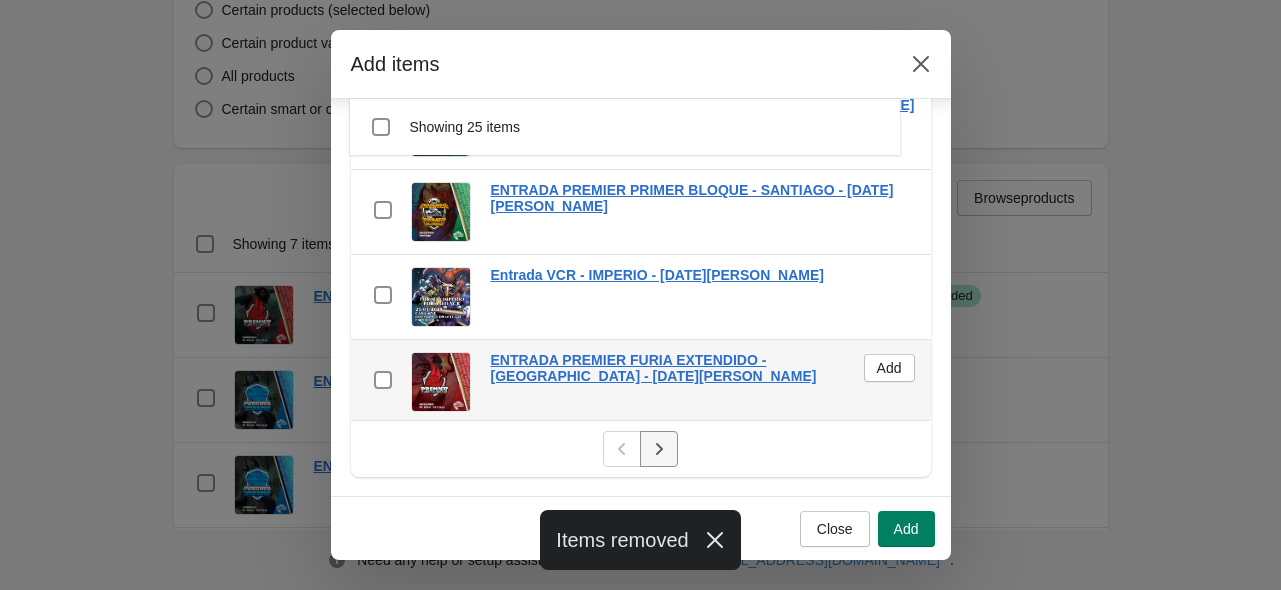 scroll, scrollTop: 1728, scrollLeft: 0, axis: vertical 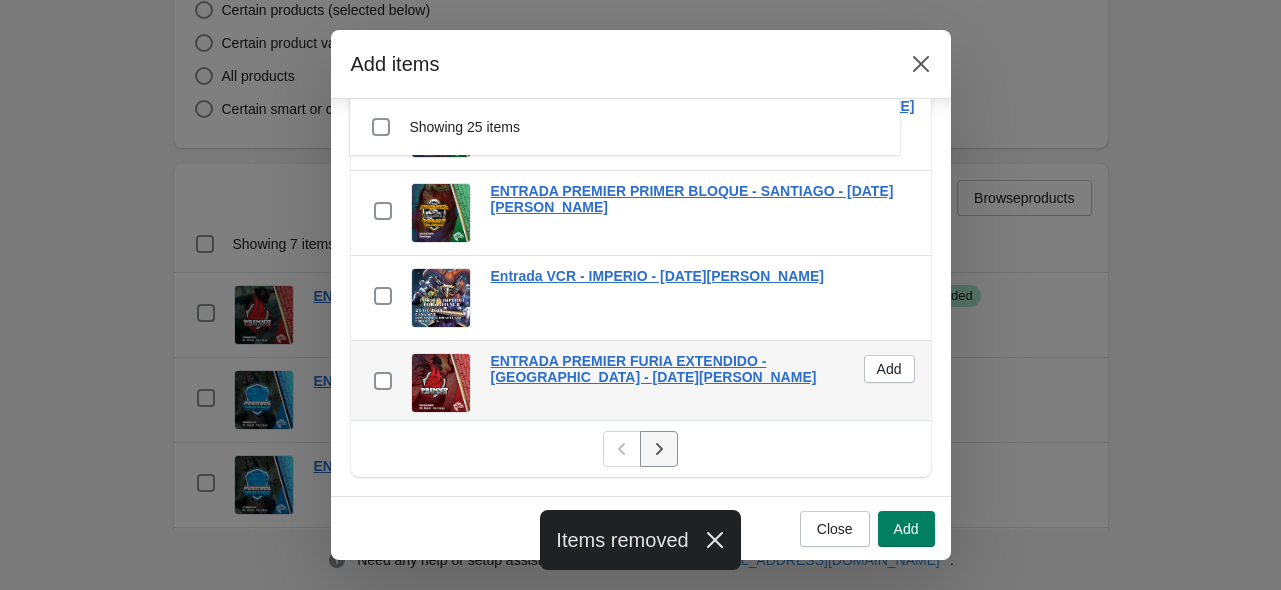 click 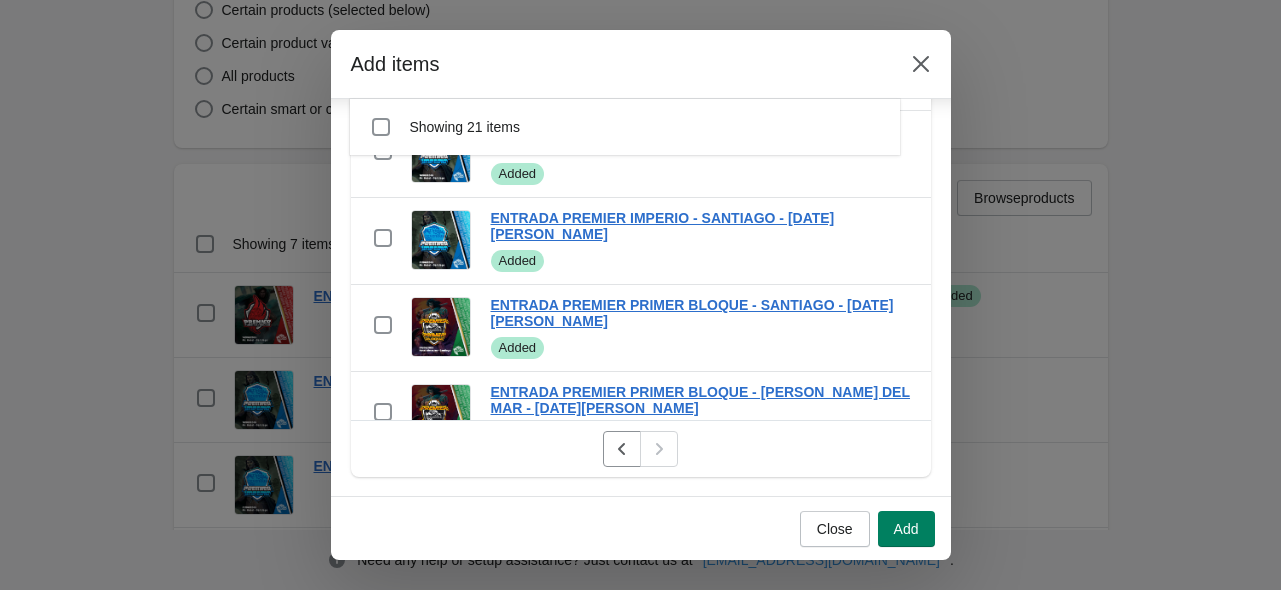 scroll, scrollTop: 0, scrollLeft: 0, axis: both 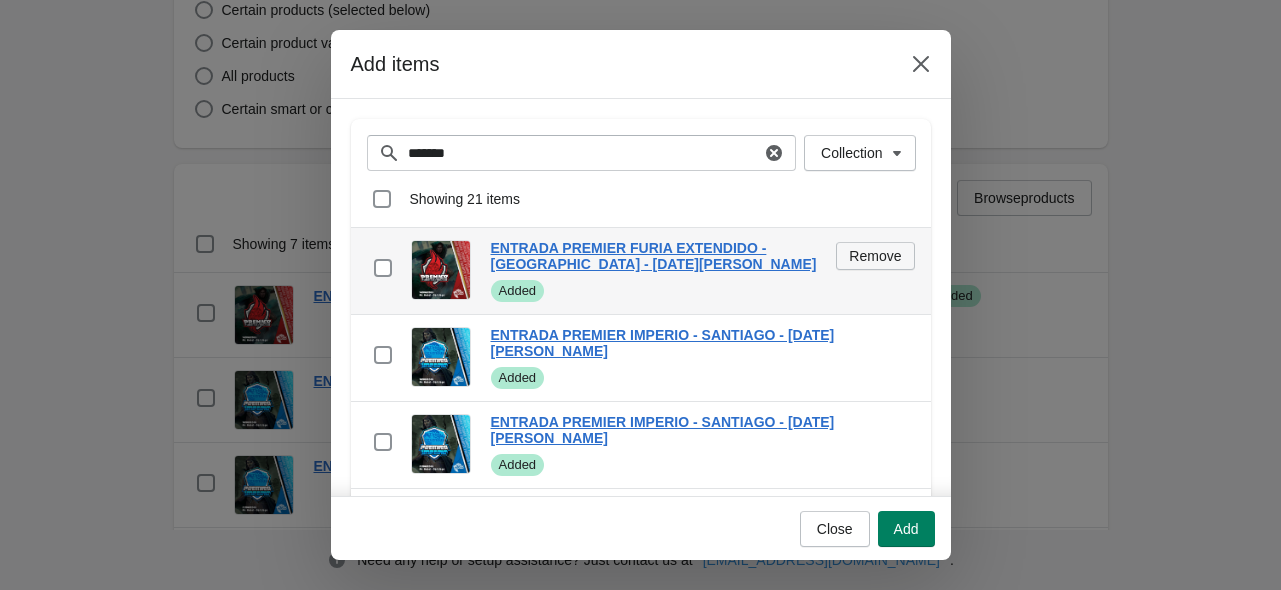 click on "Remove" at bounding box center (875, 256) 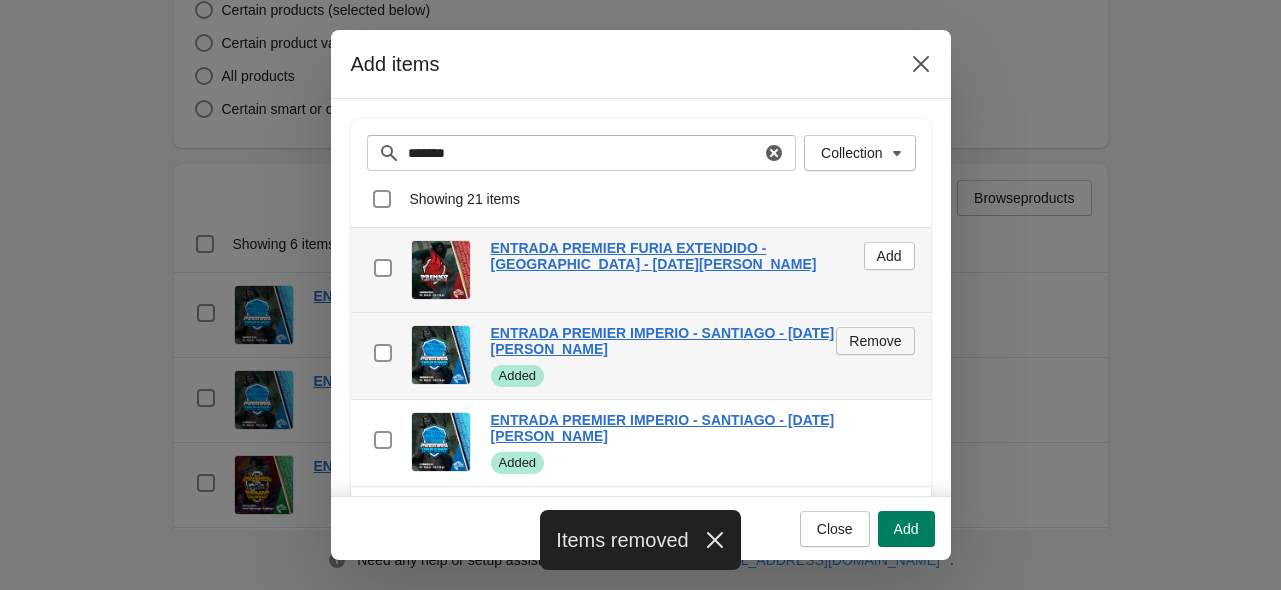 click on "Remove" at bounding box center [875, 341] 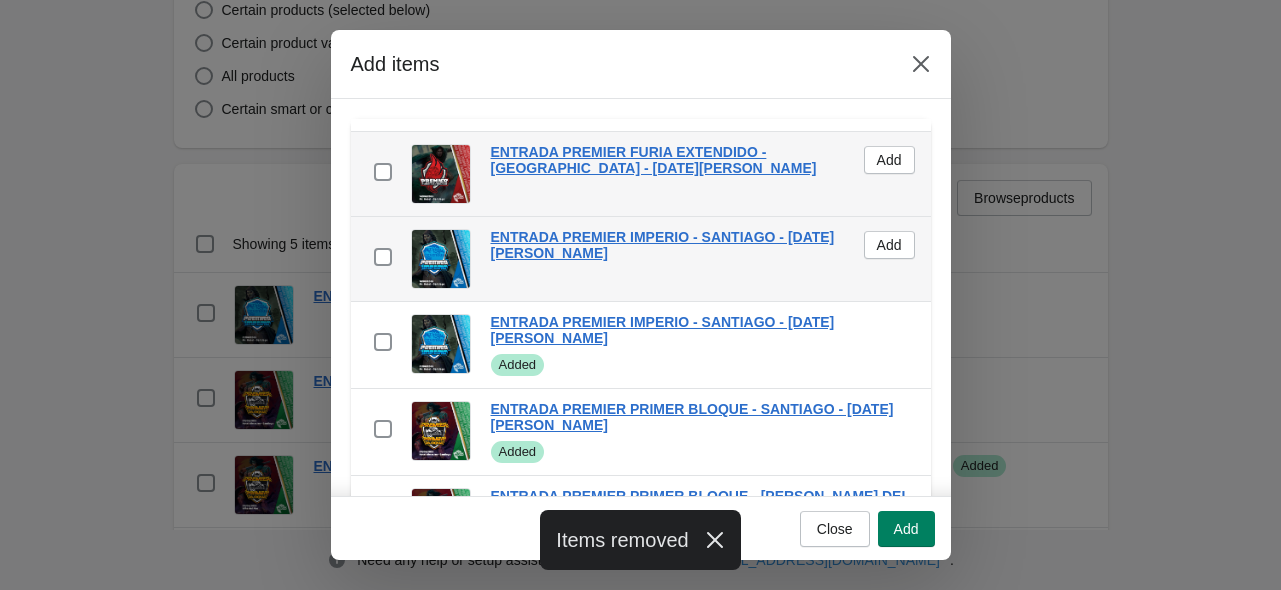scroll, scrollTop: 100, scrollLeft: 0, axis: vertical 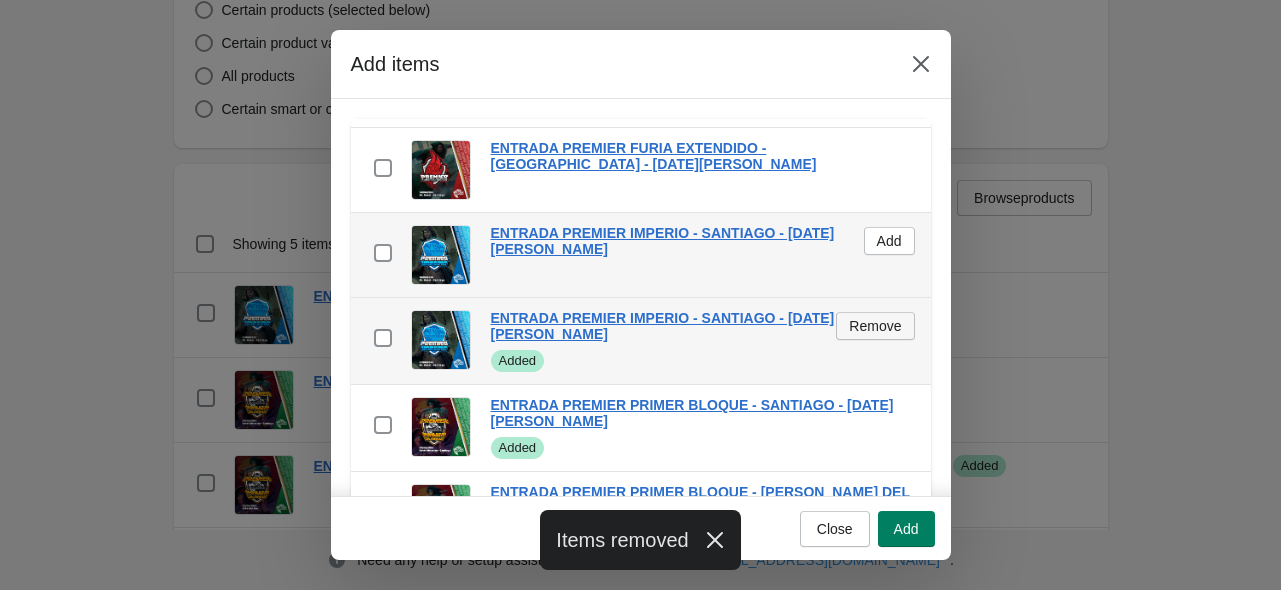 click on "Remove" at bounding box center [875, 326] 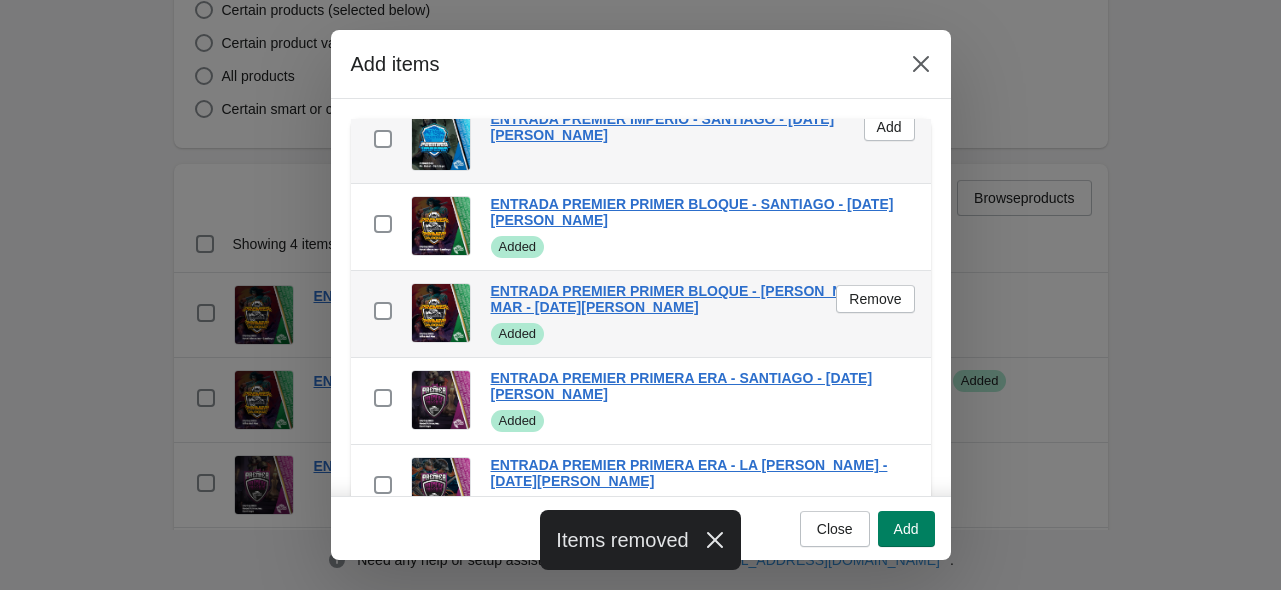 scroll, scrollTop: 300, scrollLeft: 0, axis: vertical 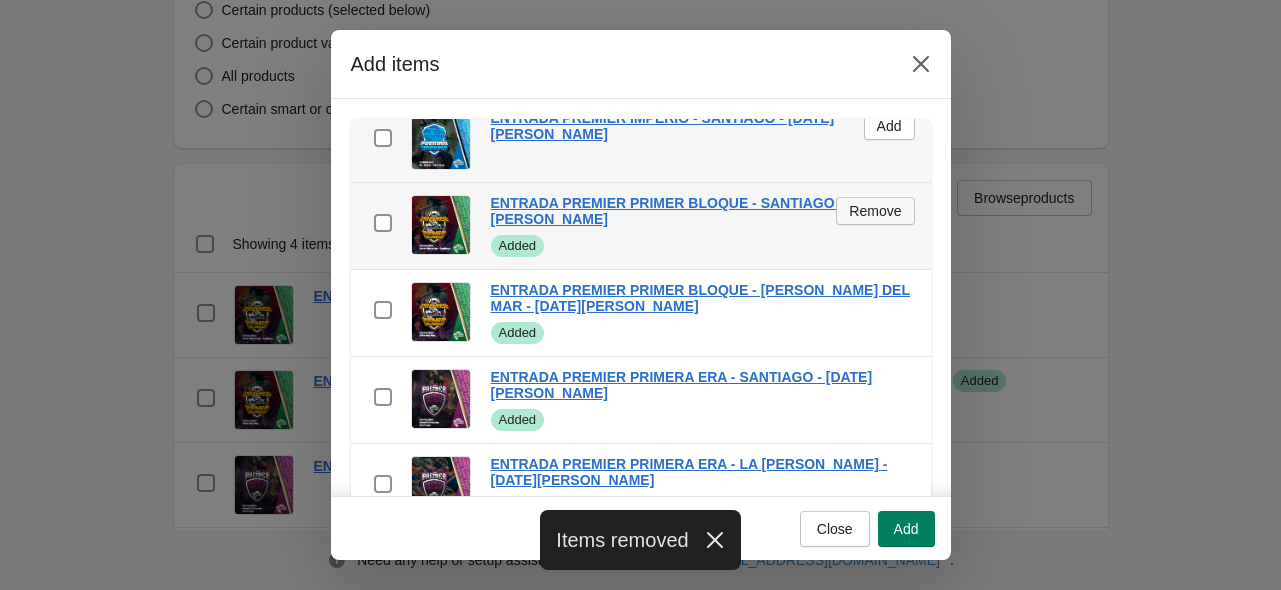 click on "Remove" at bounding box center [875, 211] 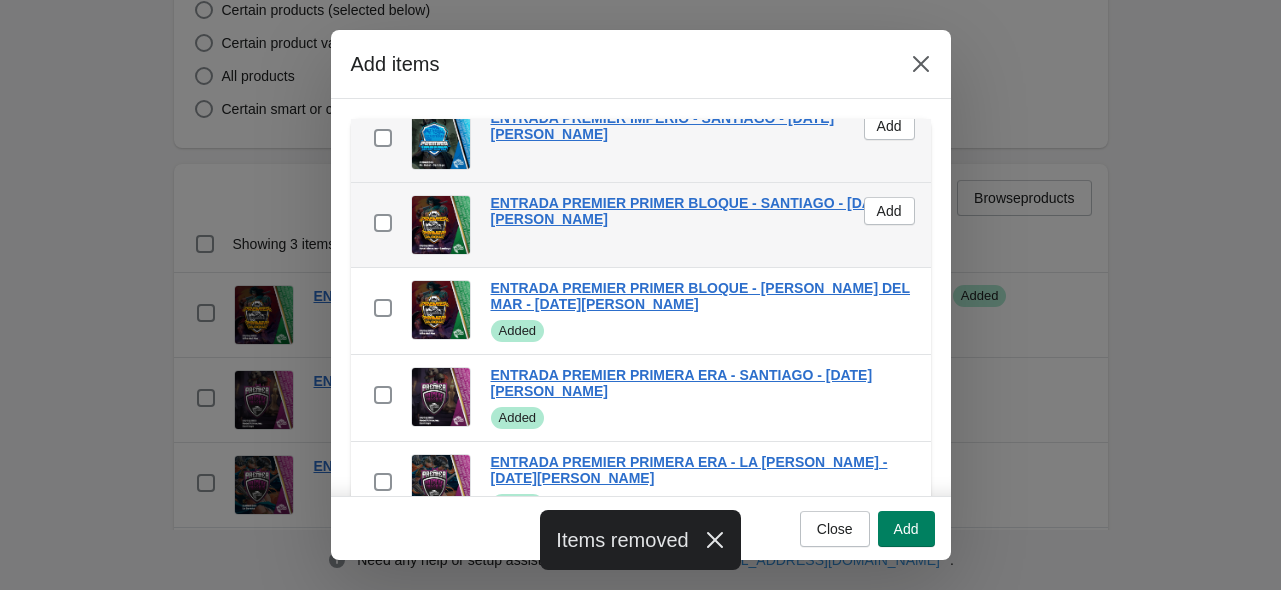click on "Remove" at bounding box center [875, 269] 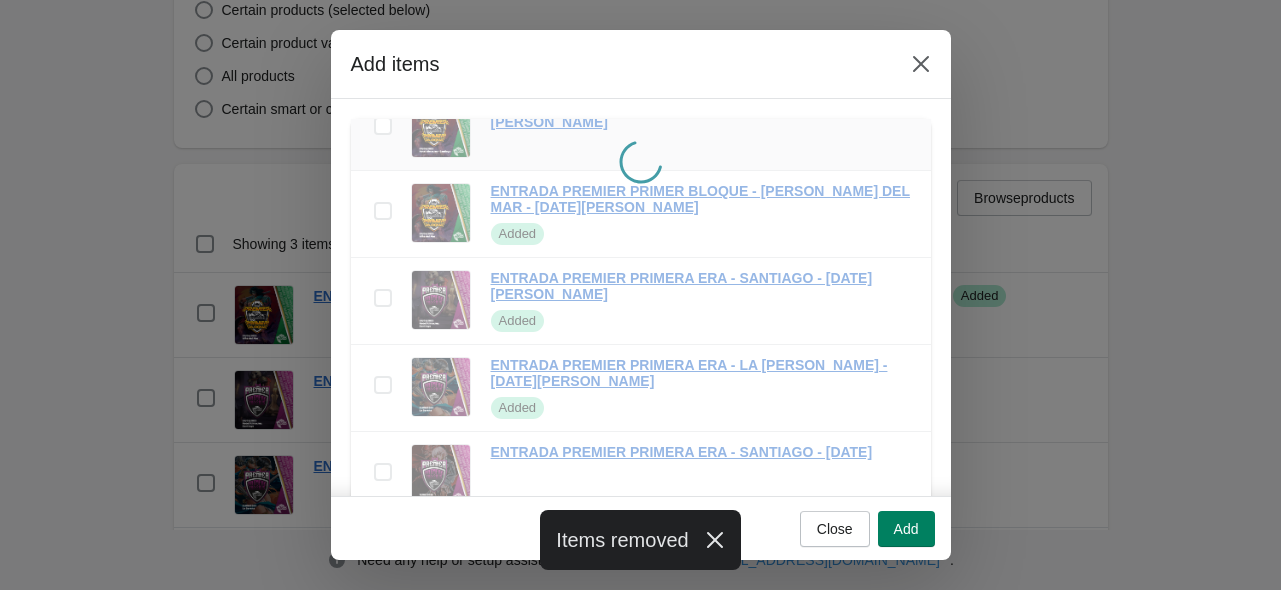 scroll, scrollTop: 400, scrollLeft: 0, axis: vertical 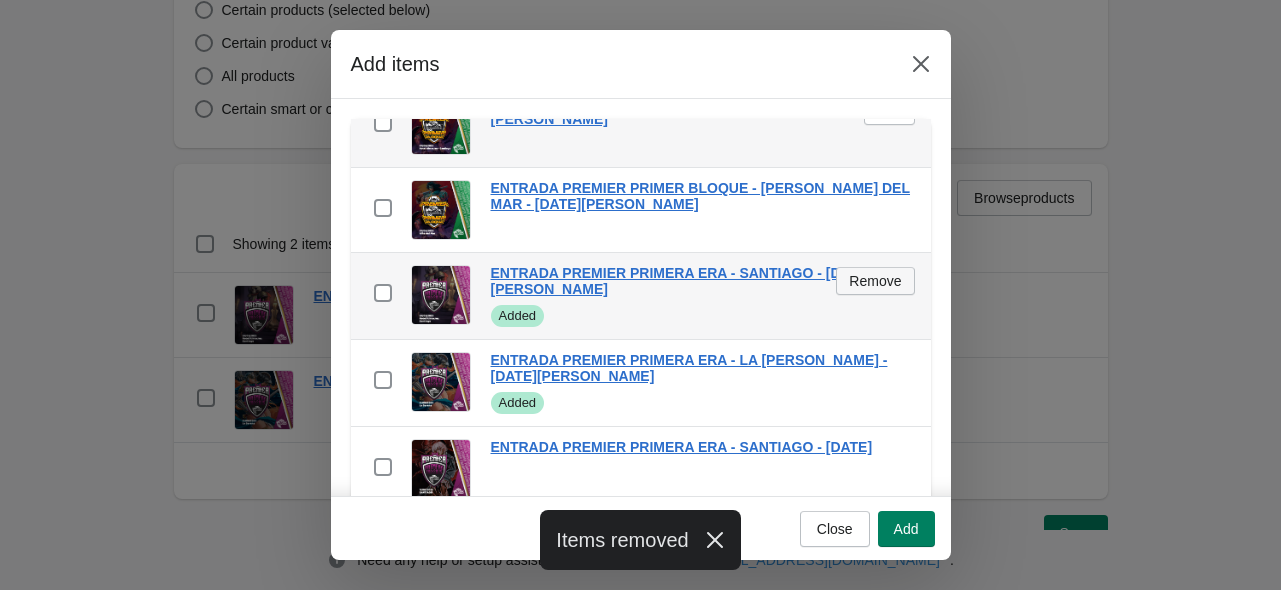 click on "Remove" at bounding box center (875, 281) 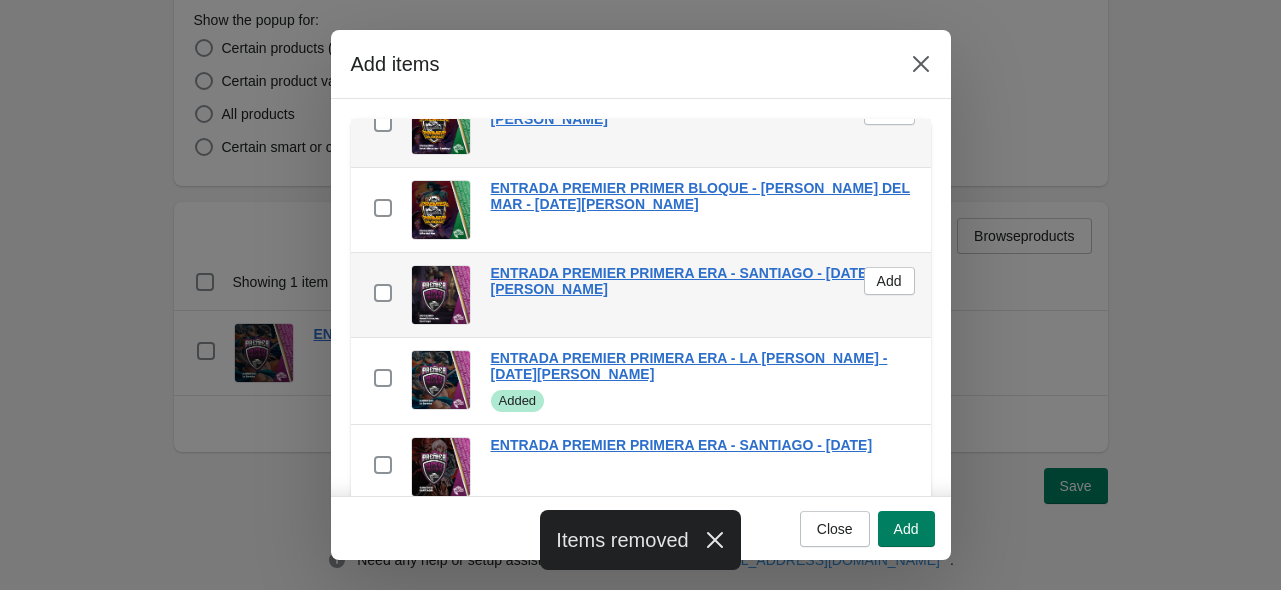 scroll, scrollTop: 530, scrollLeft: 0, axis: vertical 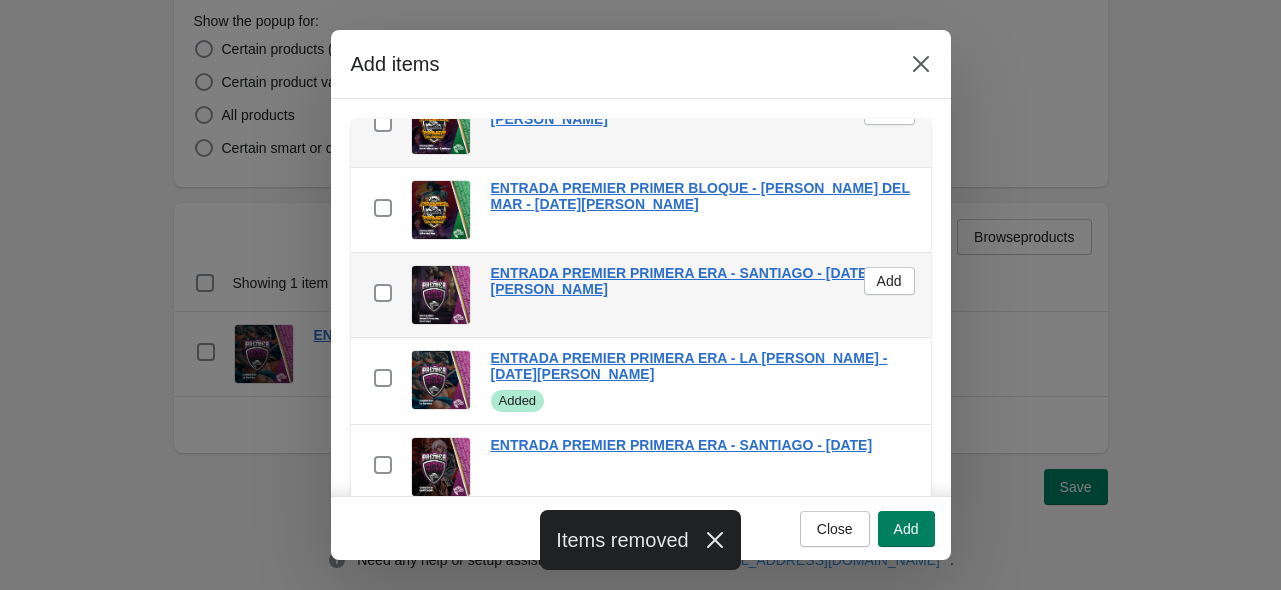 click on "Remove" at bounding box center (875, 339) 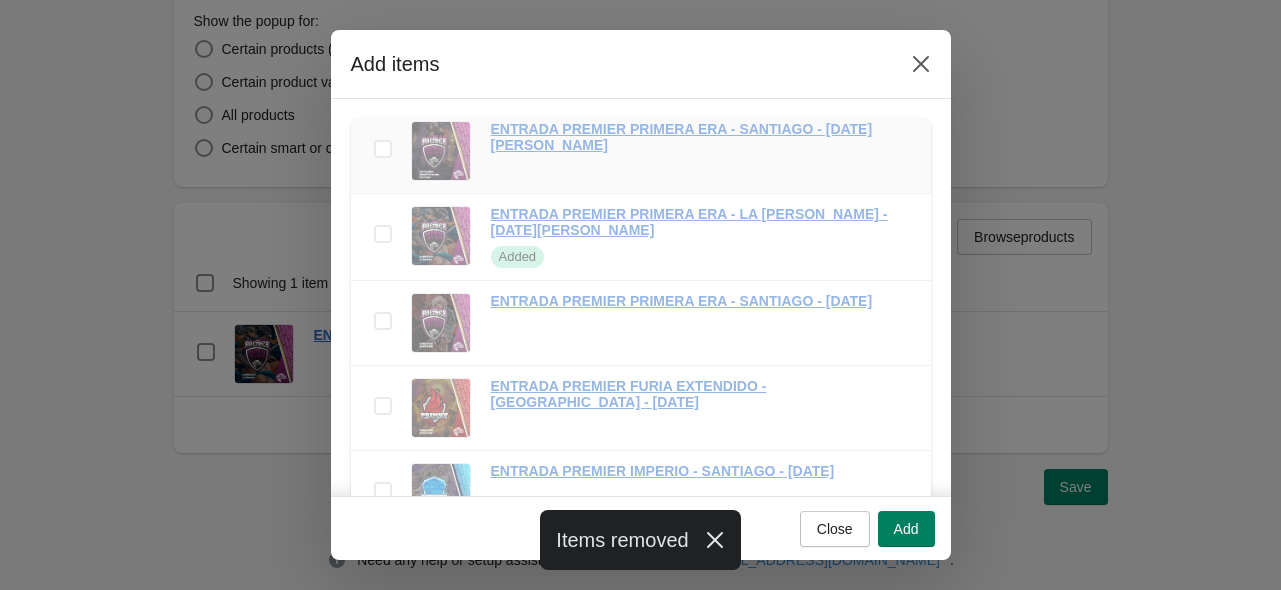 scroll, scrollTop: 600, scrollLeft: 0, axis: vertical 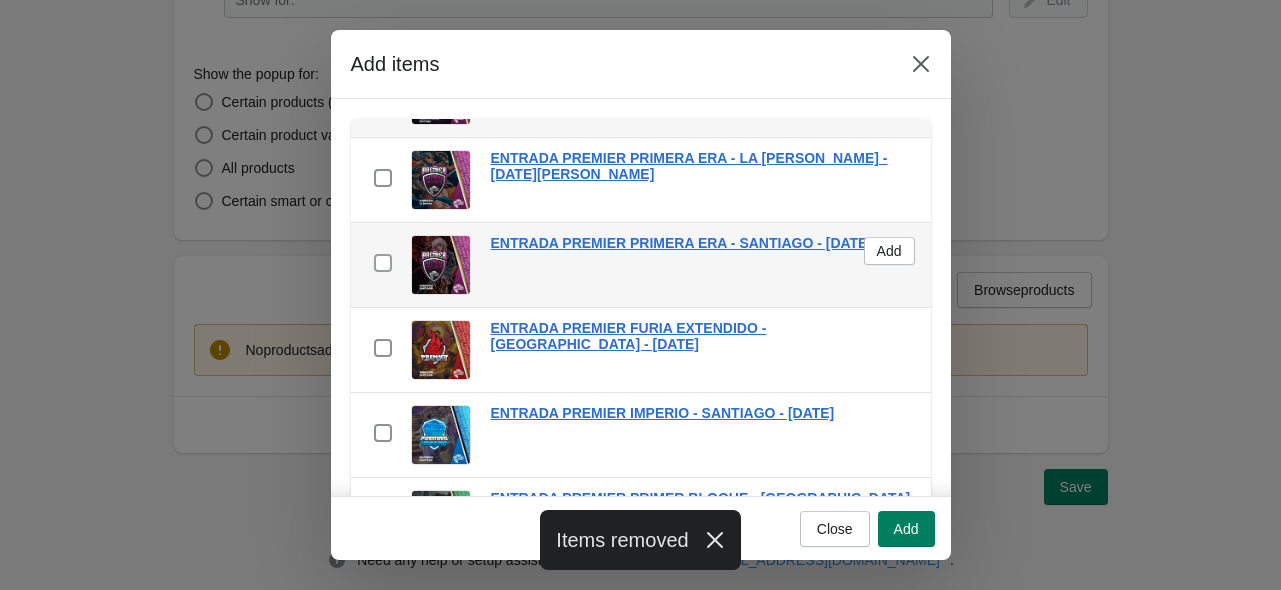 click at bounding box center [383, 263] 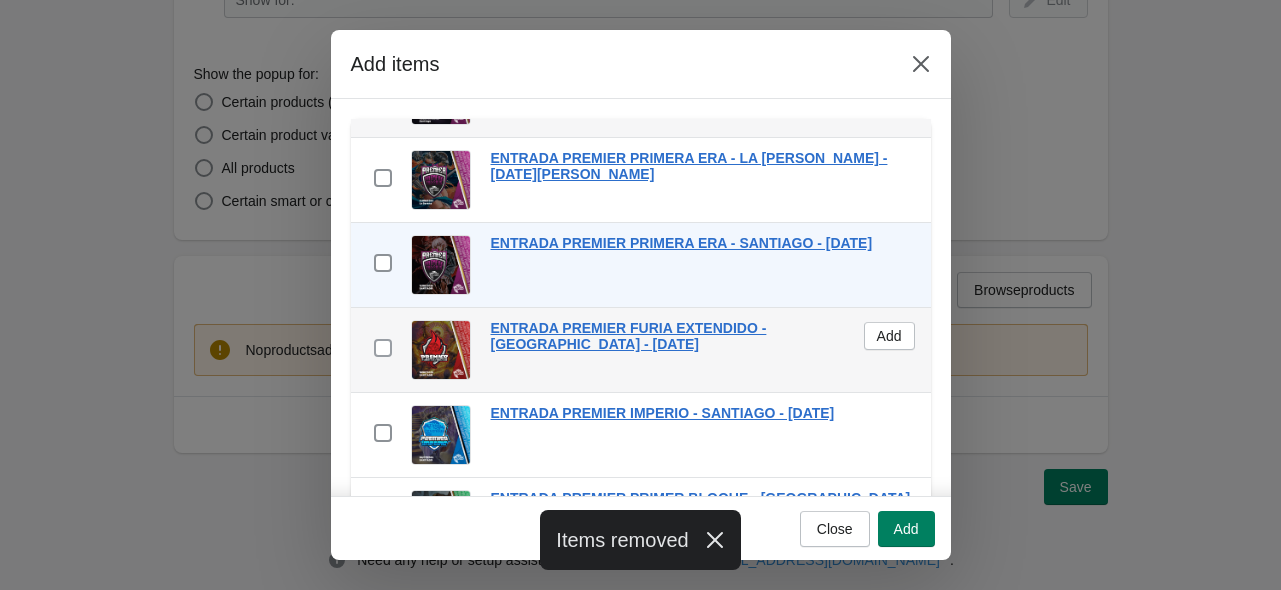 click at bounding box center (383, 348) 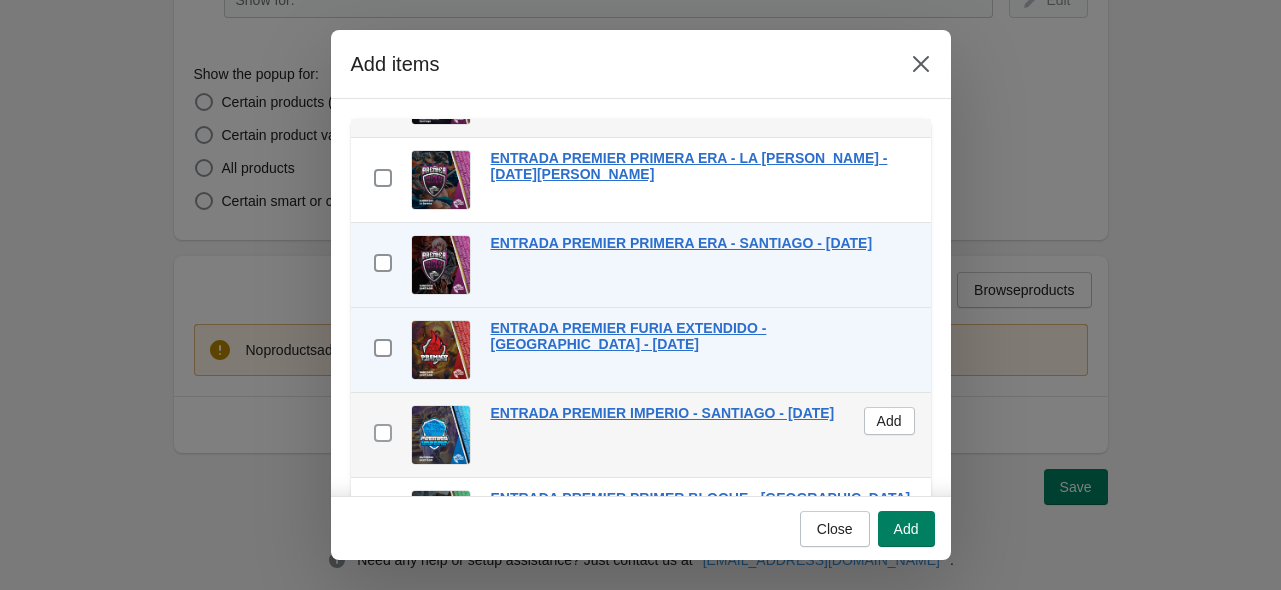 click at bounding box center [383, 433] 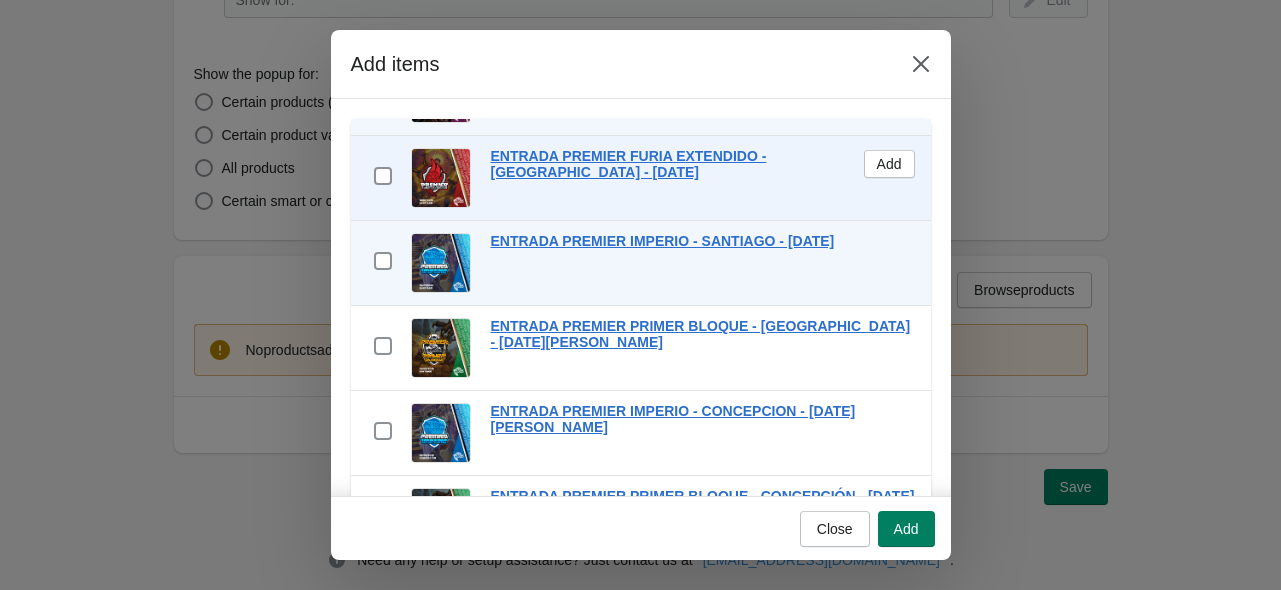 scroll, scrollTop: 800, scrollLeft: 0, axis: vertical 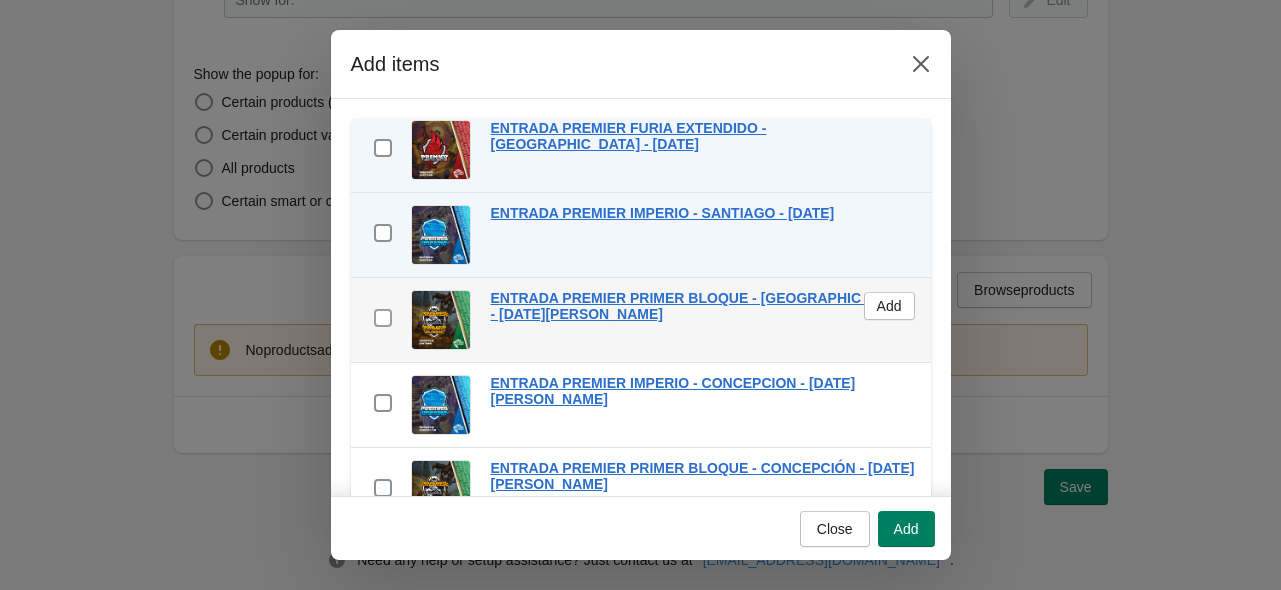 click at bounding box center (383, 318) 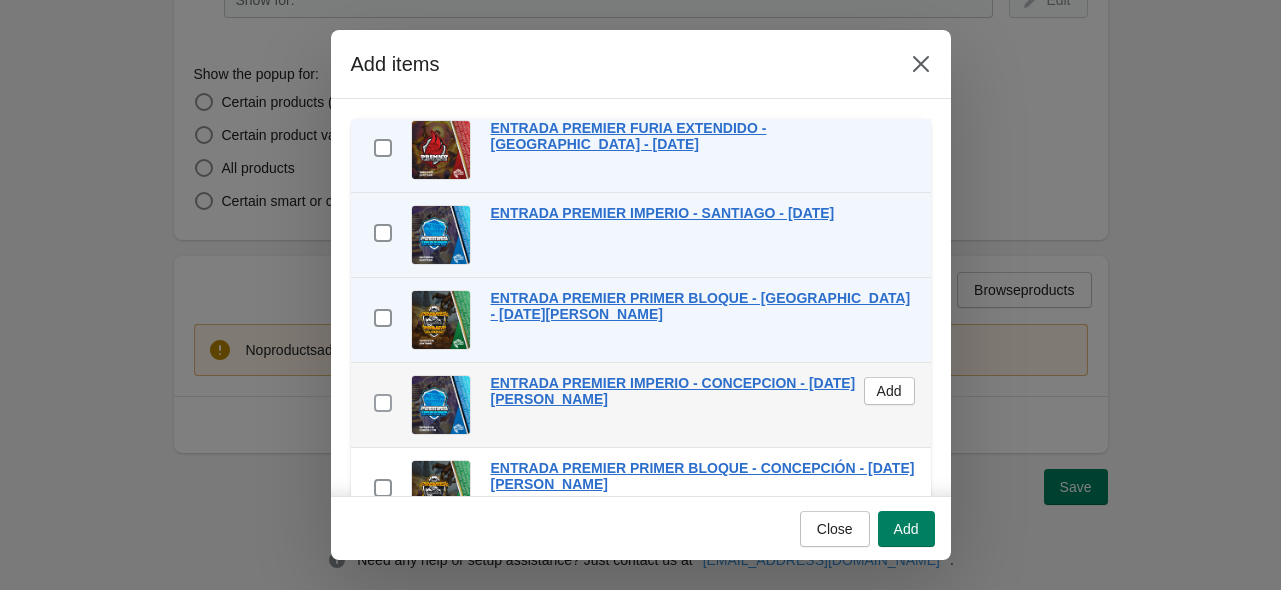 click at bounding box center [383, 403] 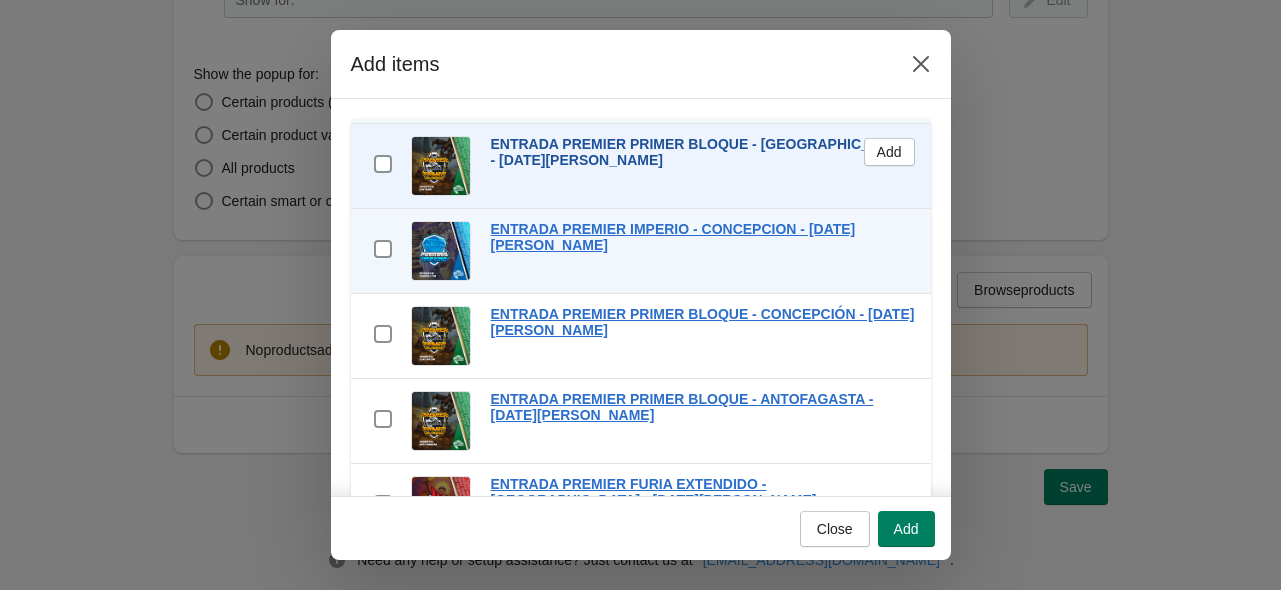 scroll, scrollTop: 1000, scrollLeft: 0, axis: vertical 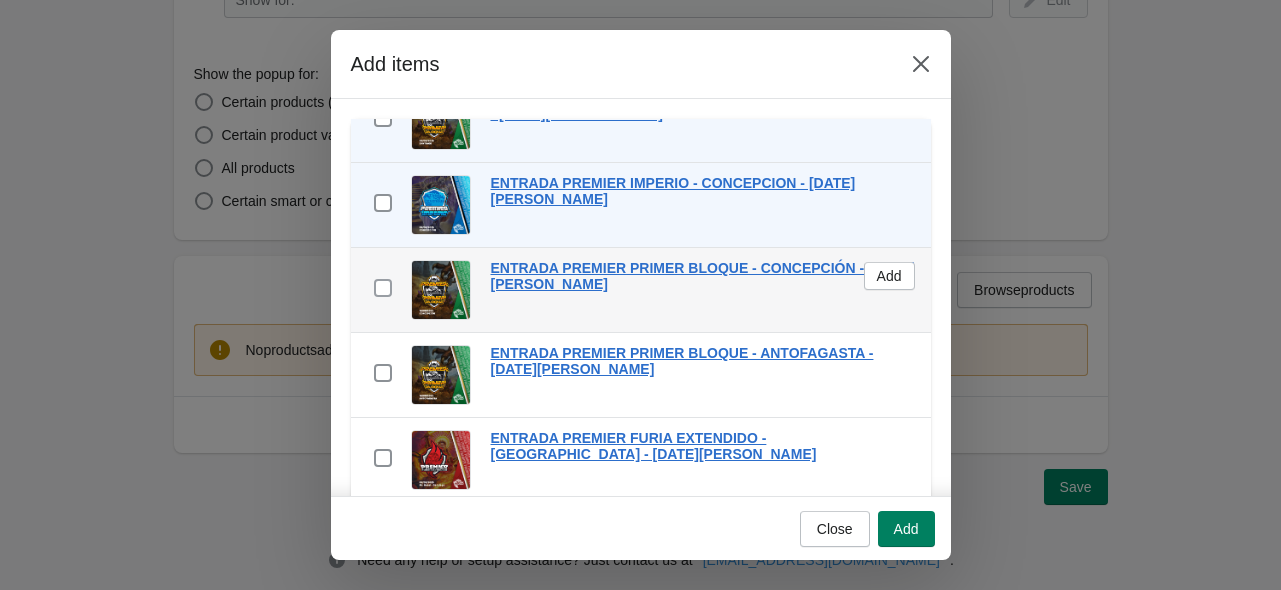 click at bounding box center [383, 288] 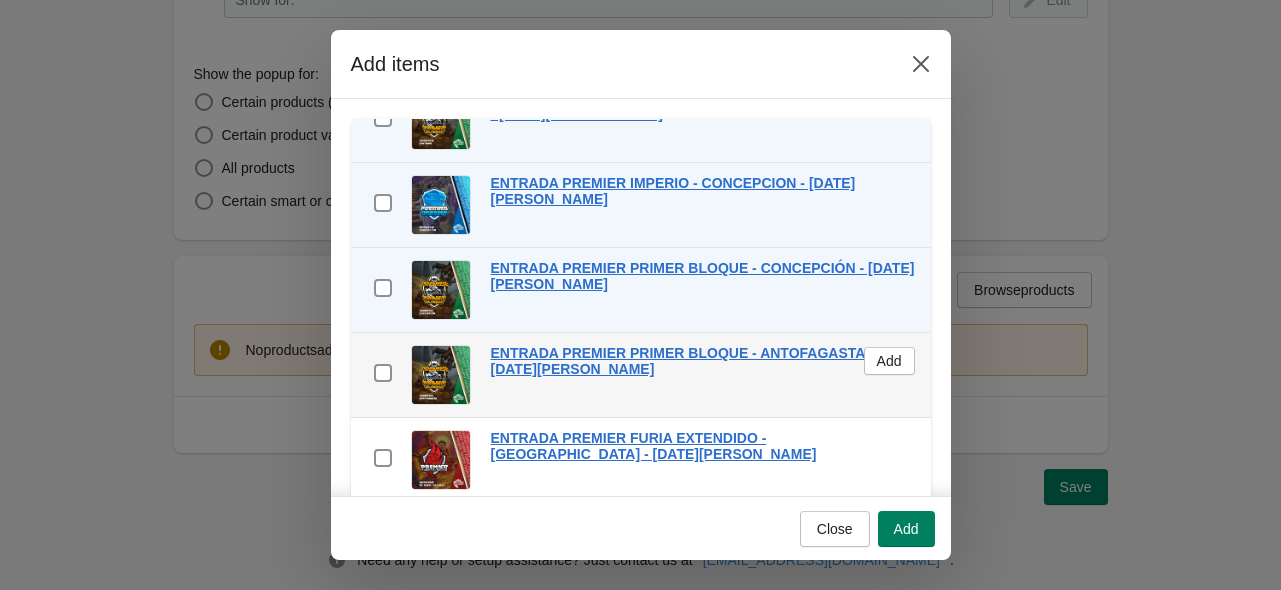 click on "checkbox" at bounding box center [383, 375] 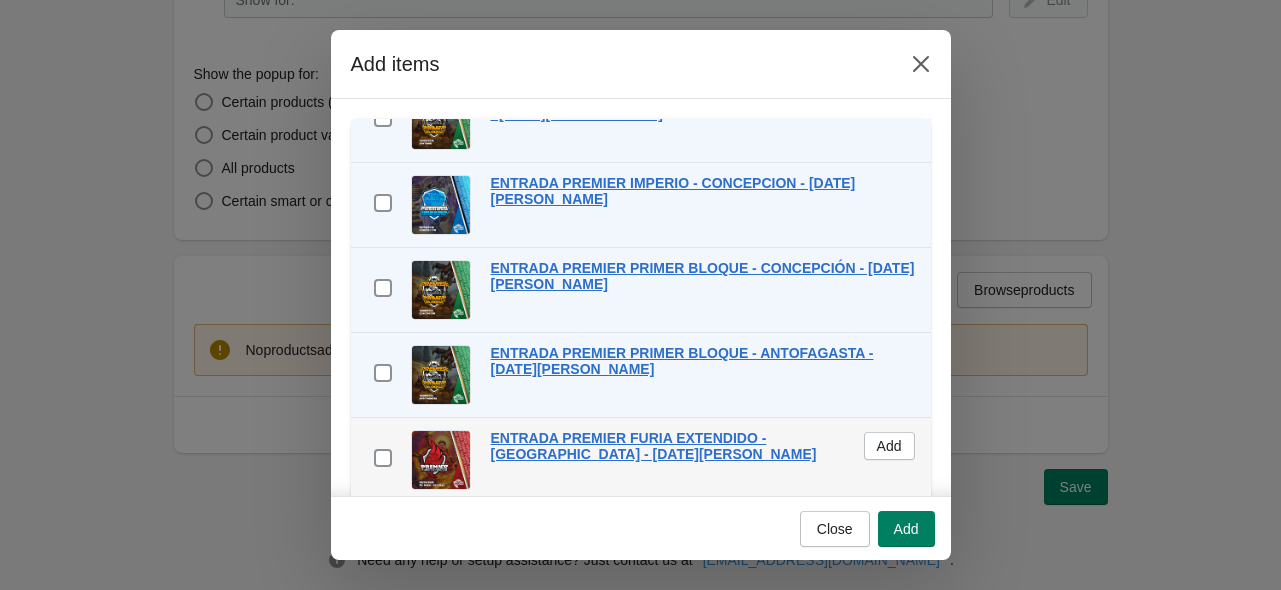 click on "checkbox" at bounding box center [383, 460] 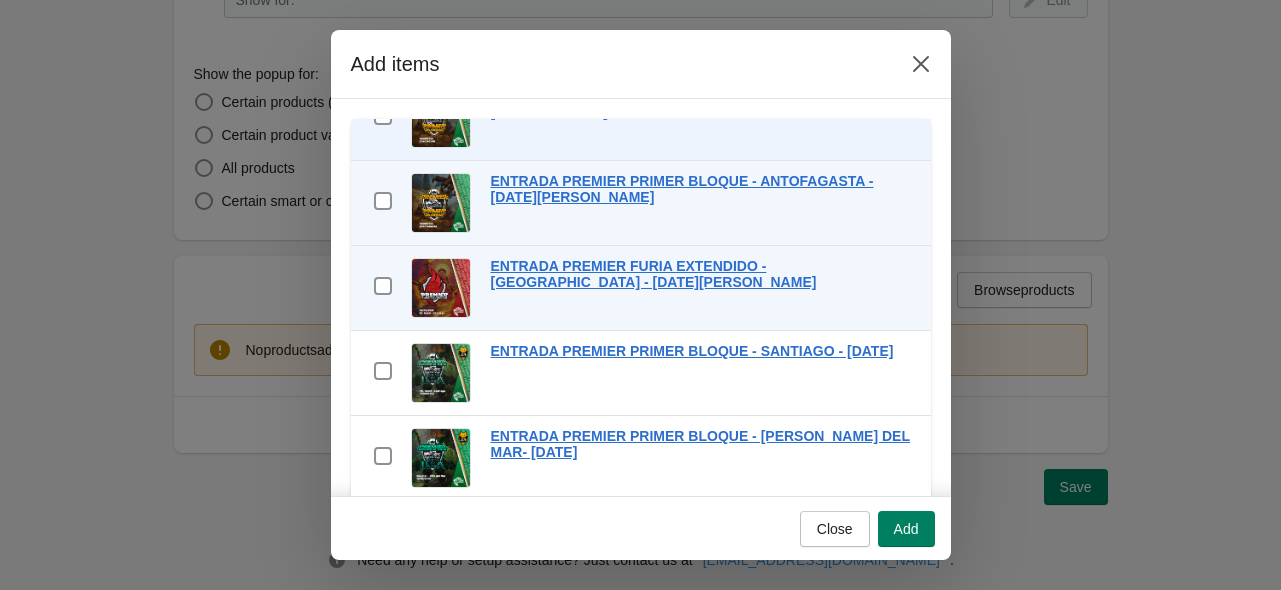 scroll, scrollTop: 1200, scrollLeft: 0, axis: vertical 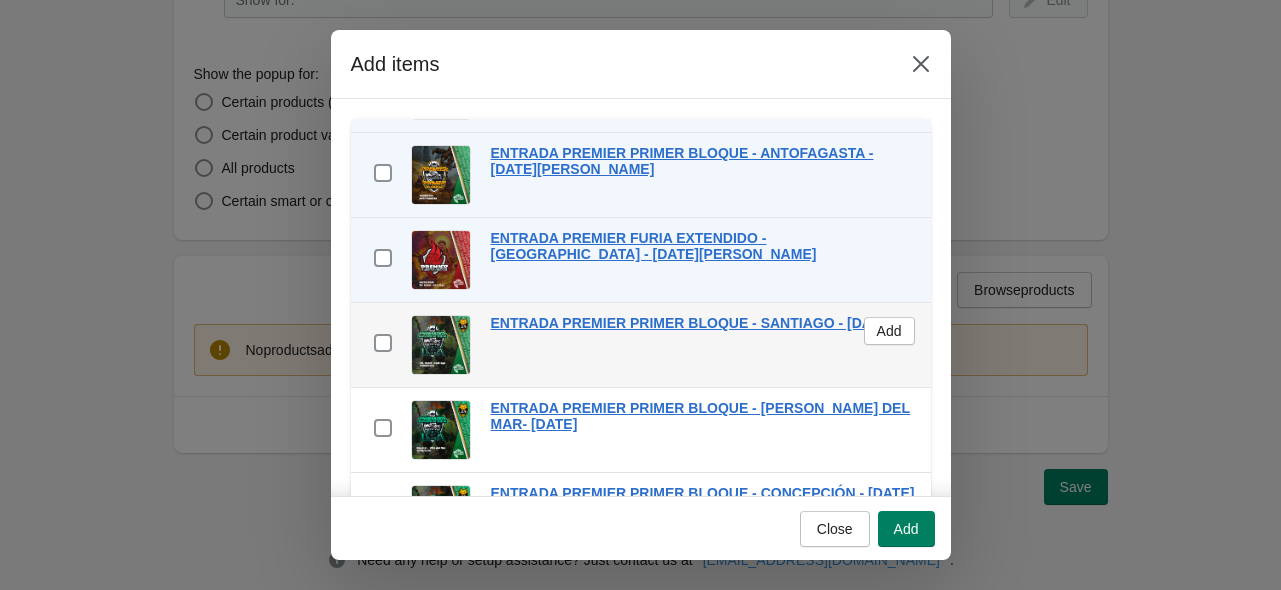 click on "checkbox" at bounding box center (383, 345) 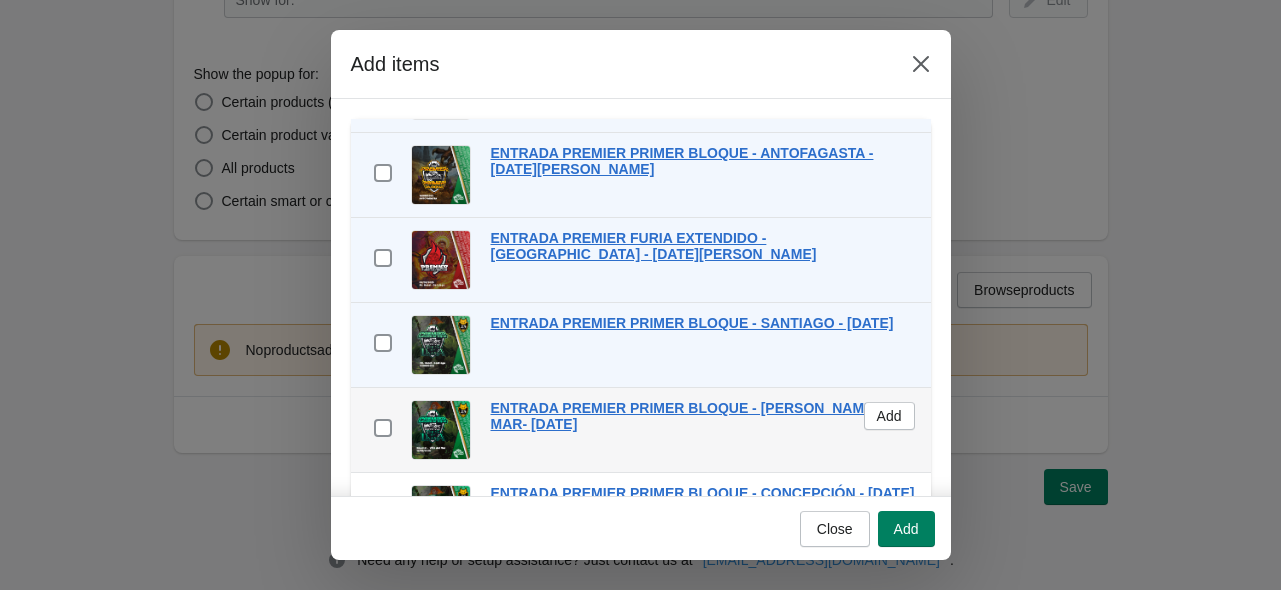 click on "checkbox" at bounding box center [383, 430] 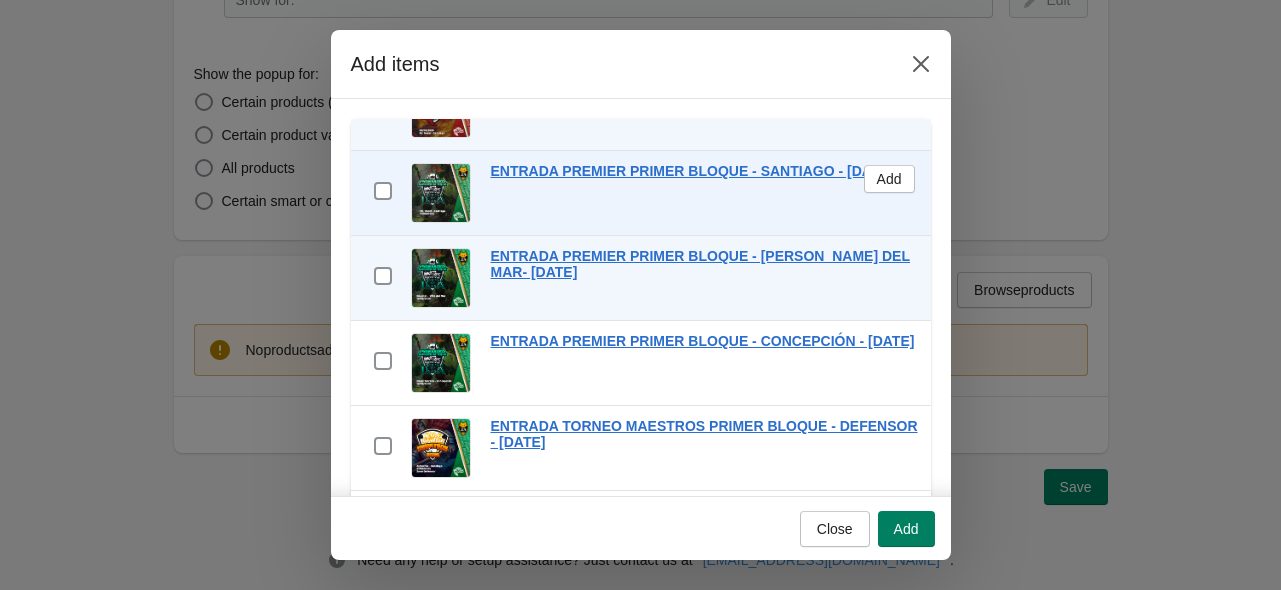 scroll, scrollTop: 1388, scrollLeft: 0, axis: vertical 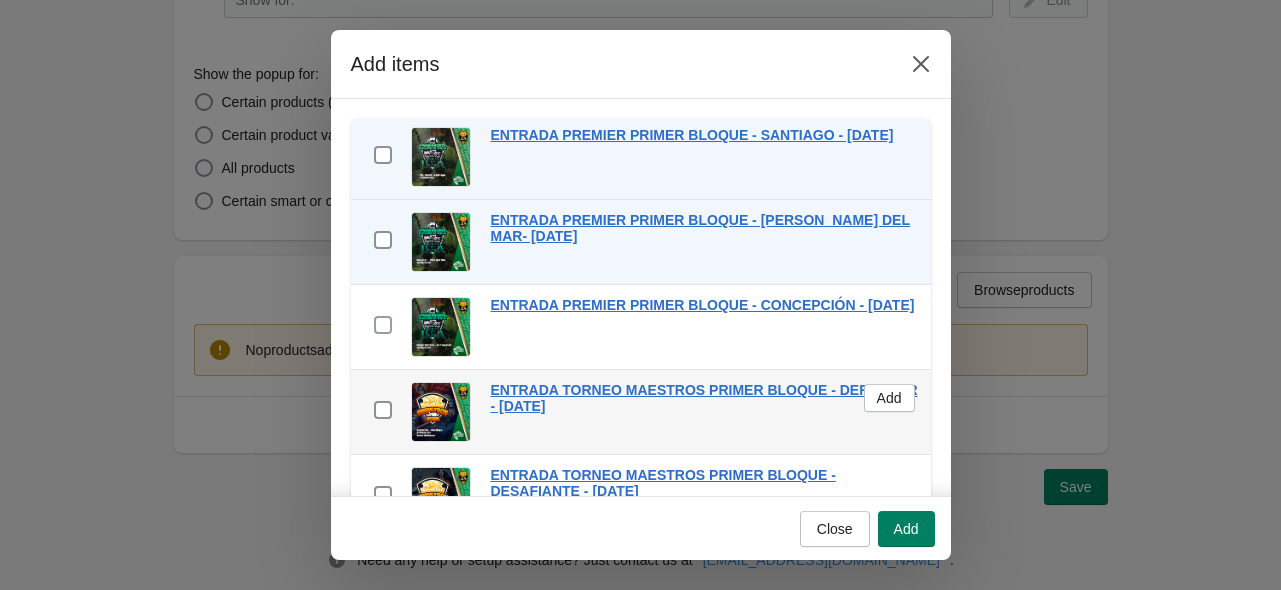 drag, startPoint x: 378, startPoint y: 316, endPoint x: 366, endPoint y: 391, distance: 75.95393 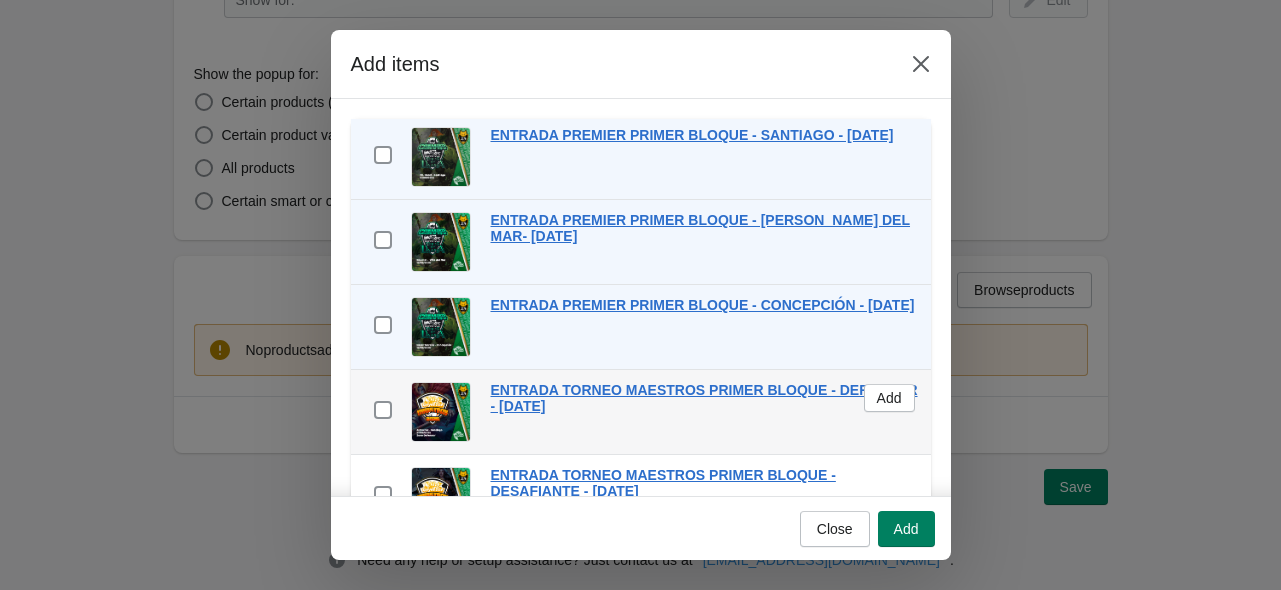 click on "checkbox" at bounding box center (383, 412) 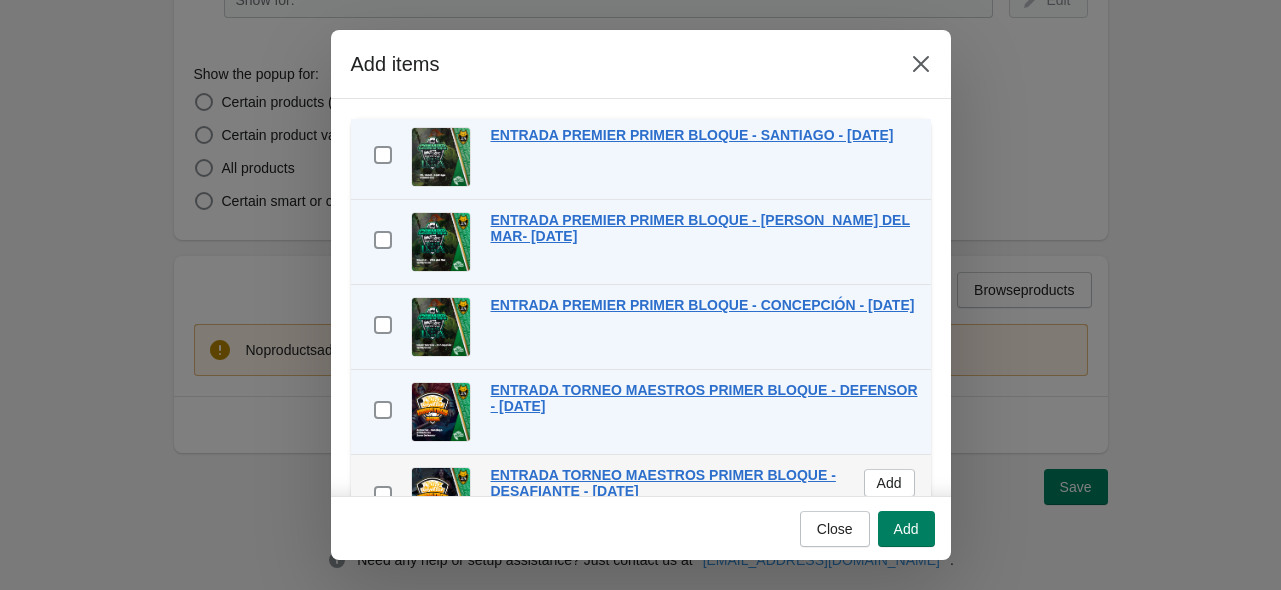 click on "checkbox" at bounding box center (383, 497) 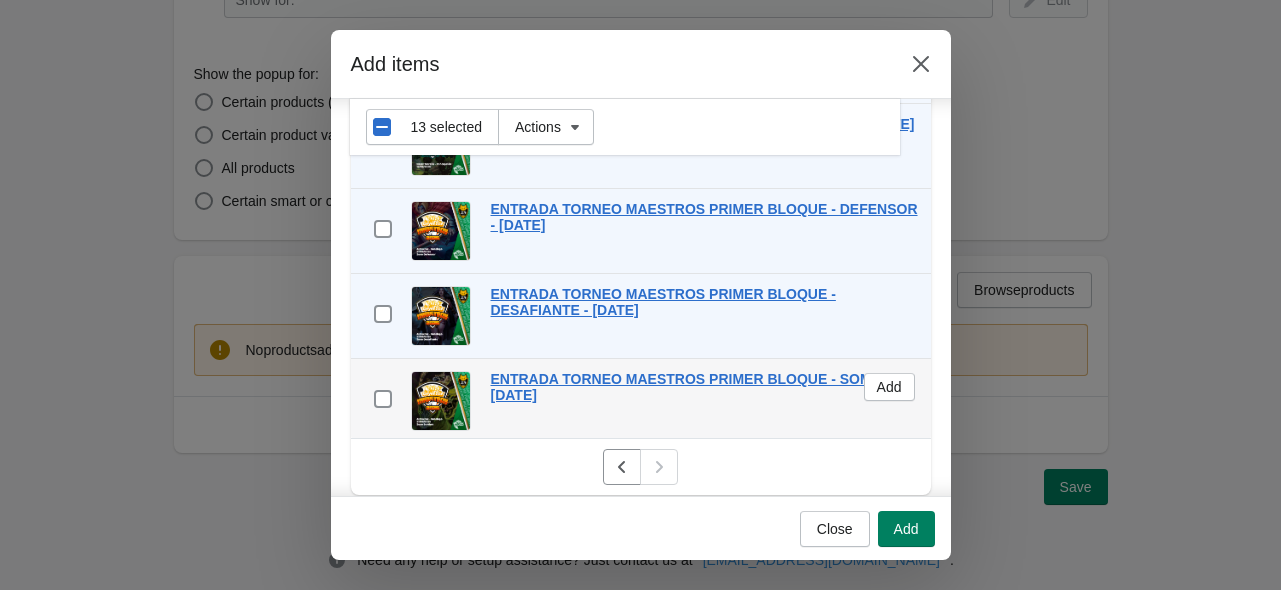 scroll, scrollTop: 199, scrollLeft: 0, axis: vertical 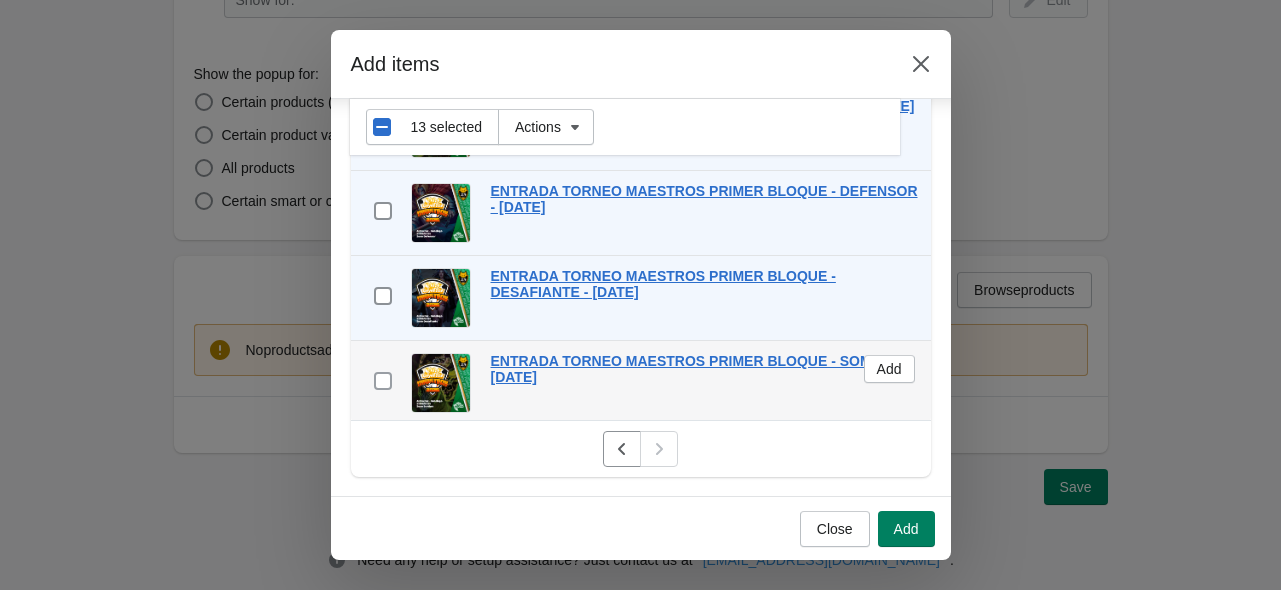 click at bounding box center [383, 381] 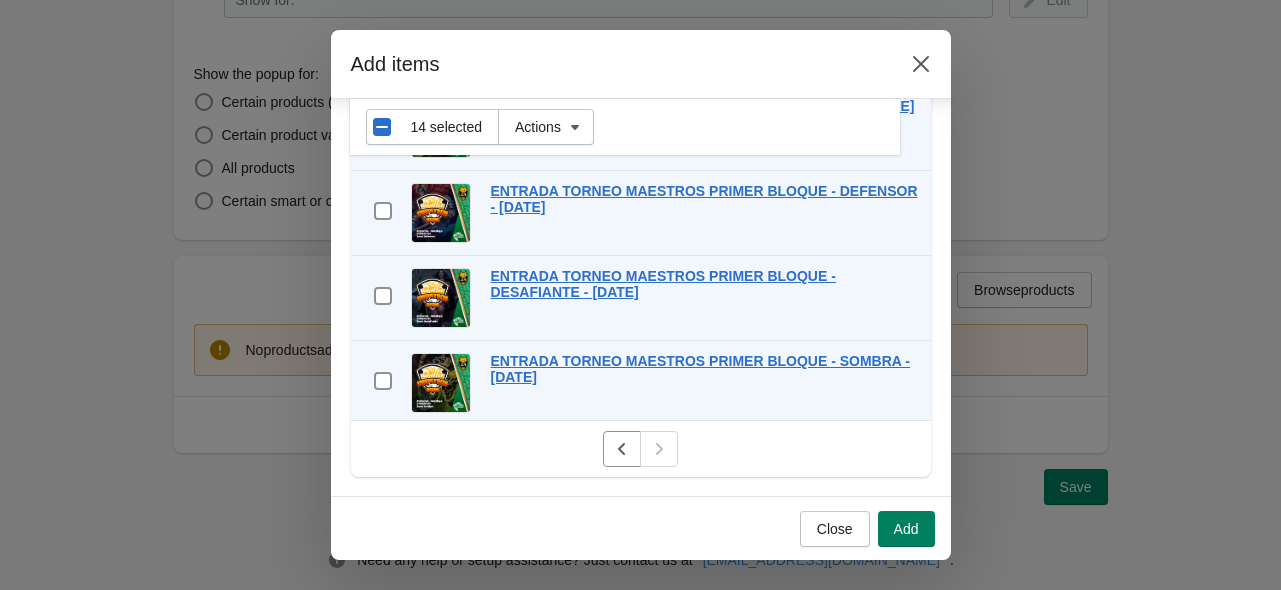 click on "Add" at bounding box center [906, 529] 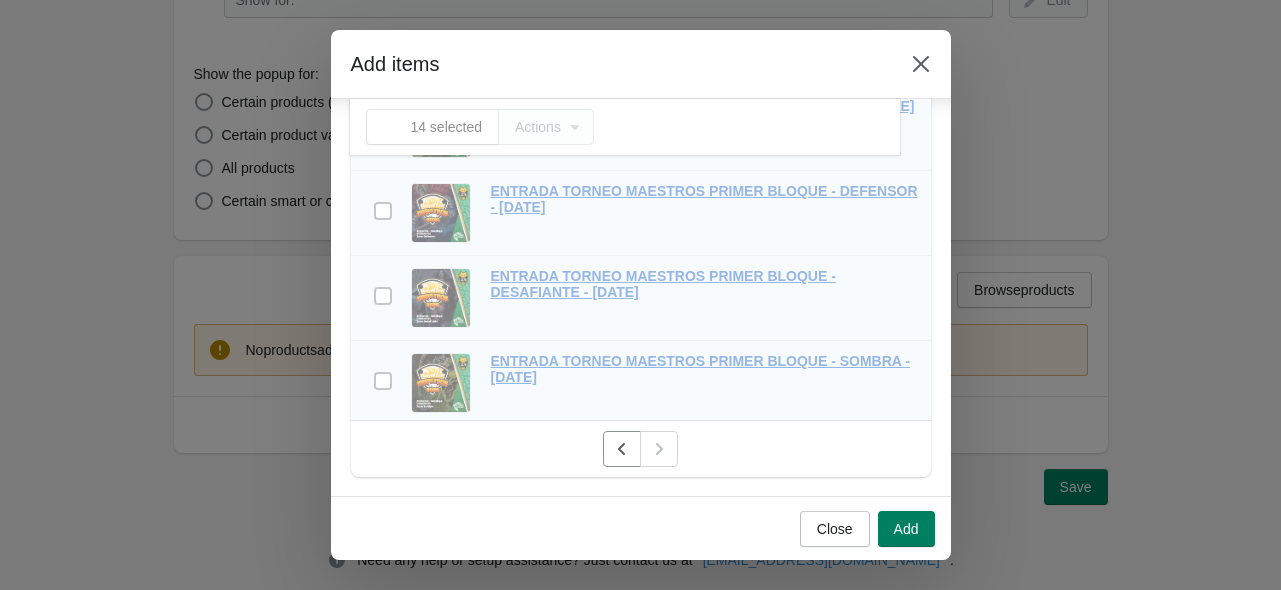scroll, scrollTop: 1399, scrollLeft: 0, axis: vertical 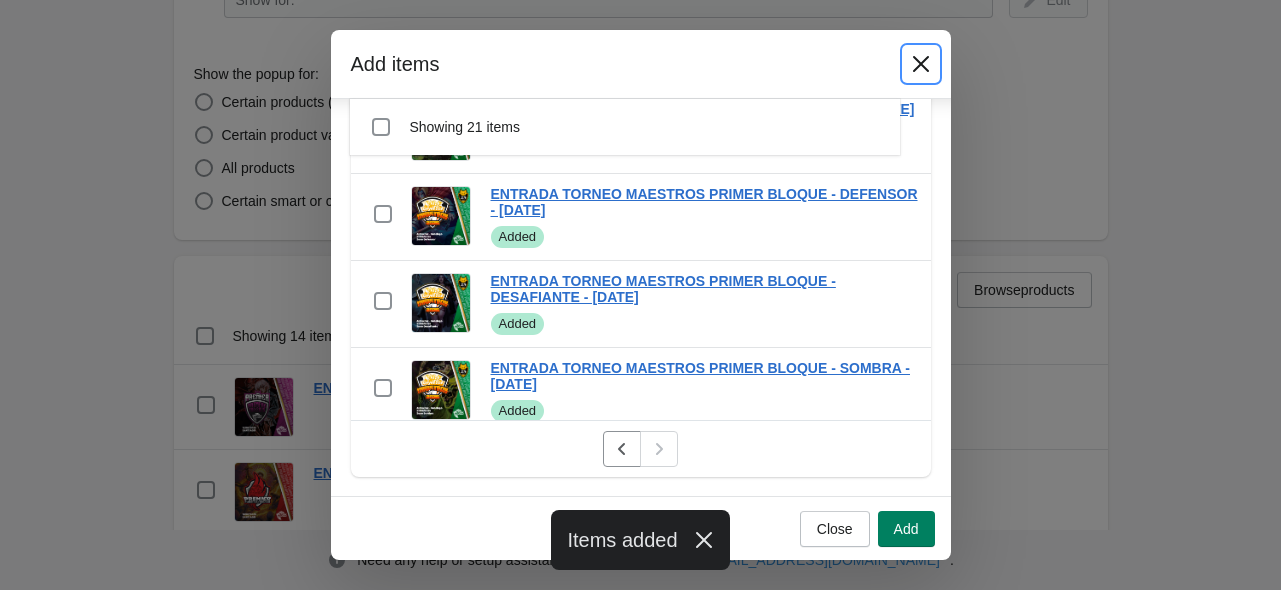 click 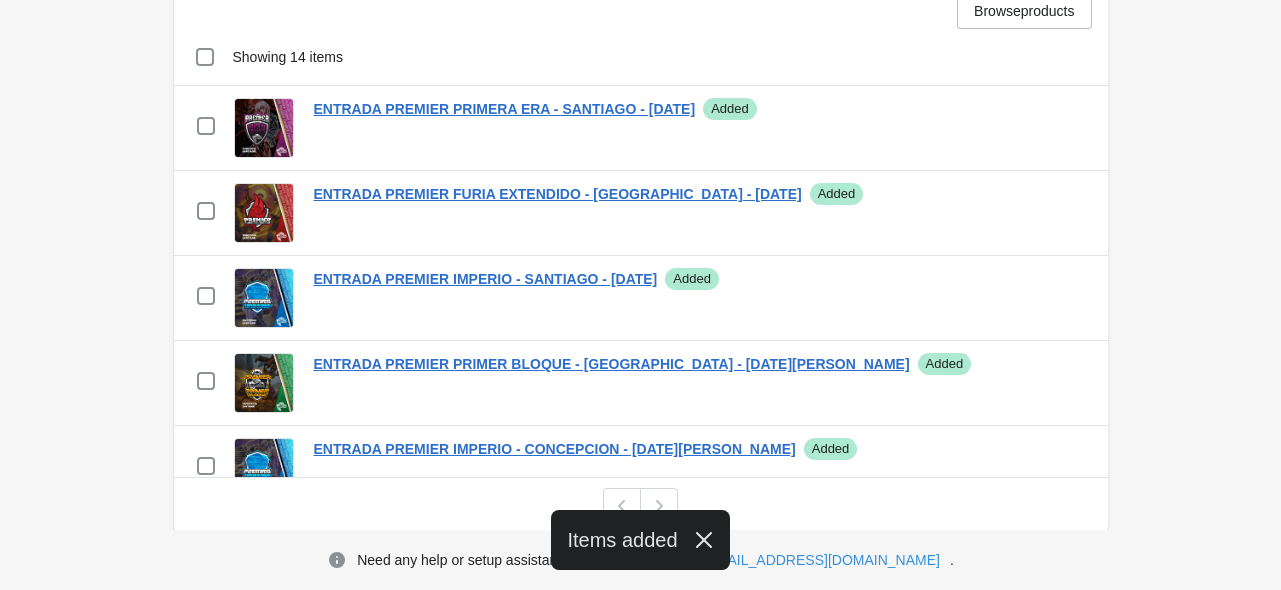 scroll, scrollTop: 837, scrollLeft: 0, axis: vertical 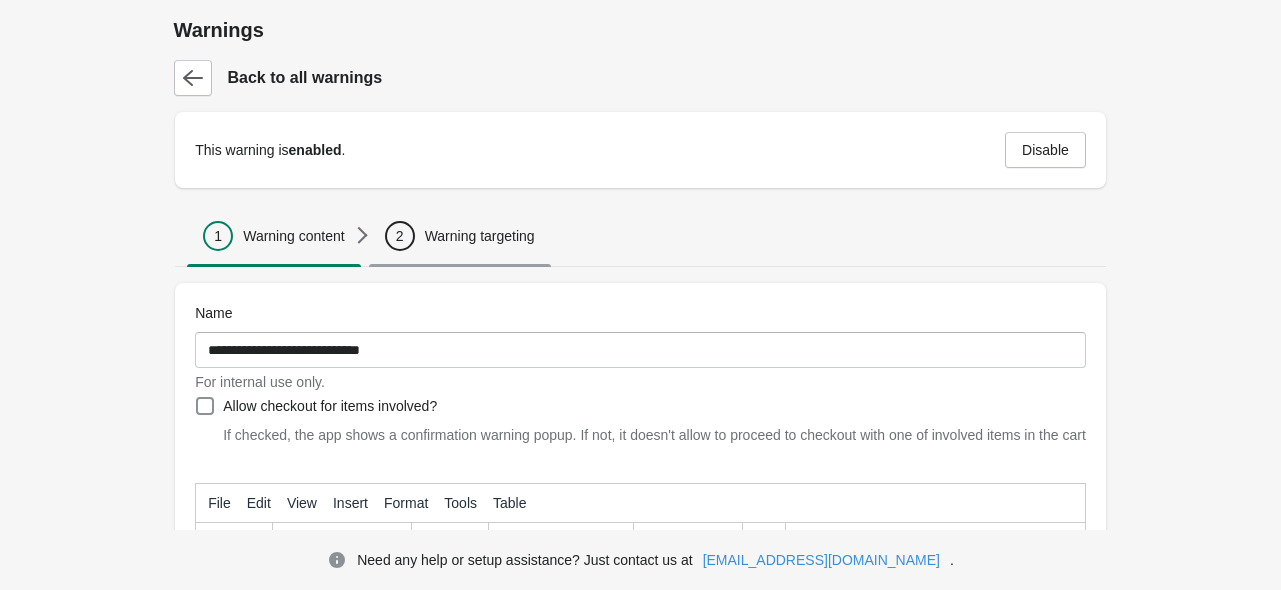 click on "Warning targeting" at bounding box center (480, 236) 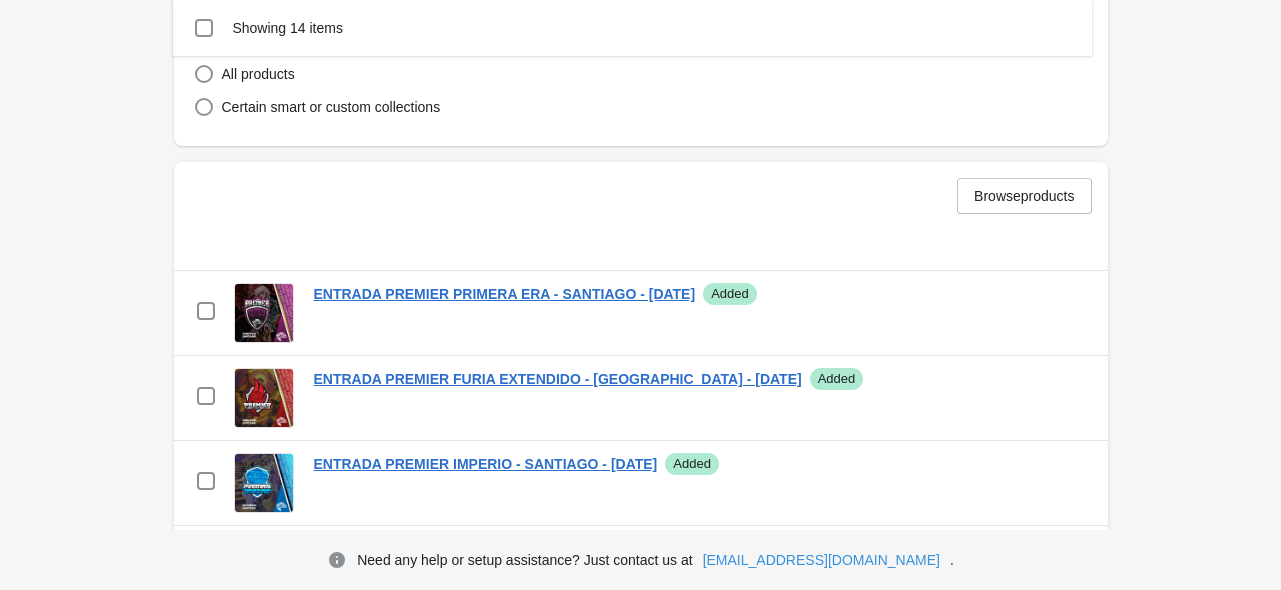 scroll, scrollTop: 537, scrollLeft: 0, axis: vertical 